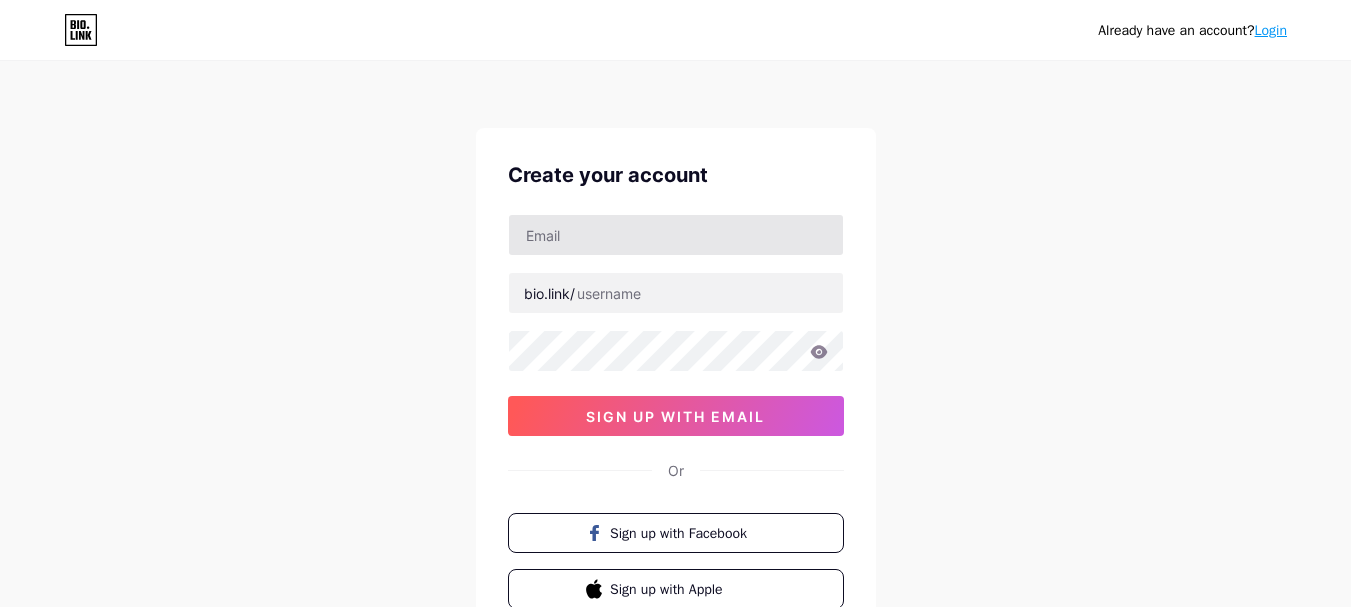 scroll, scrollTop: 0, scrollLeft: 0, axis: both 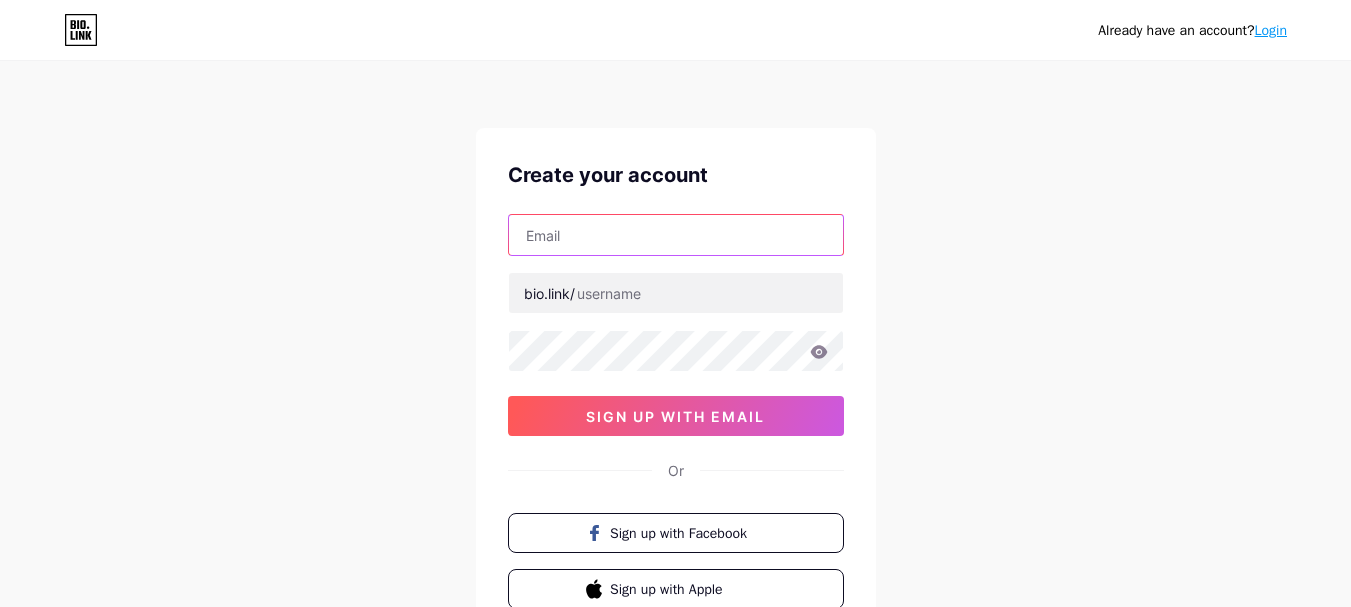 click at bounding box center [676, 235] 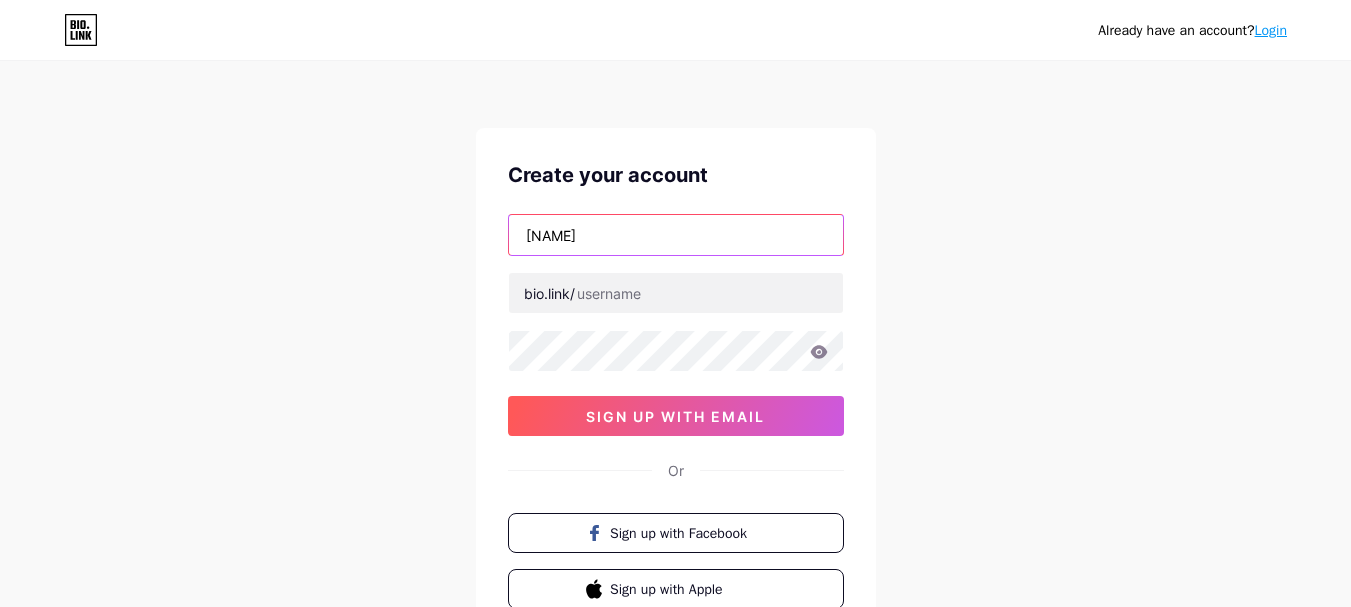type on "thanhtrucnangvon123@gmail.com" 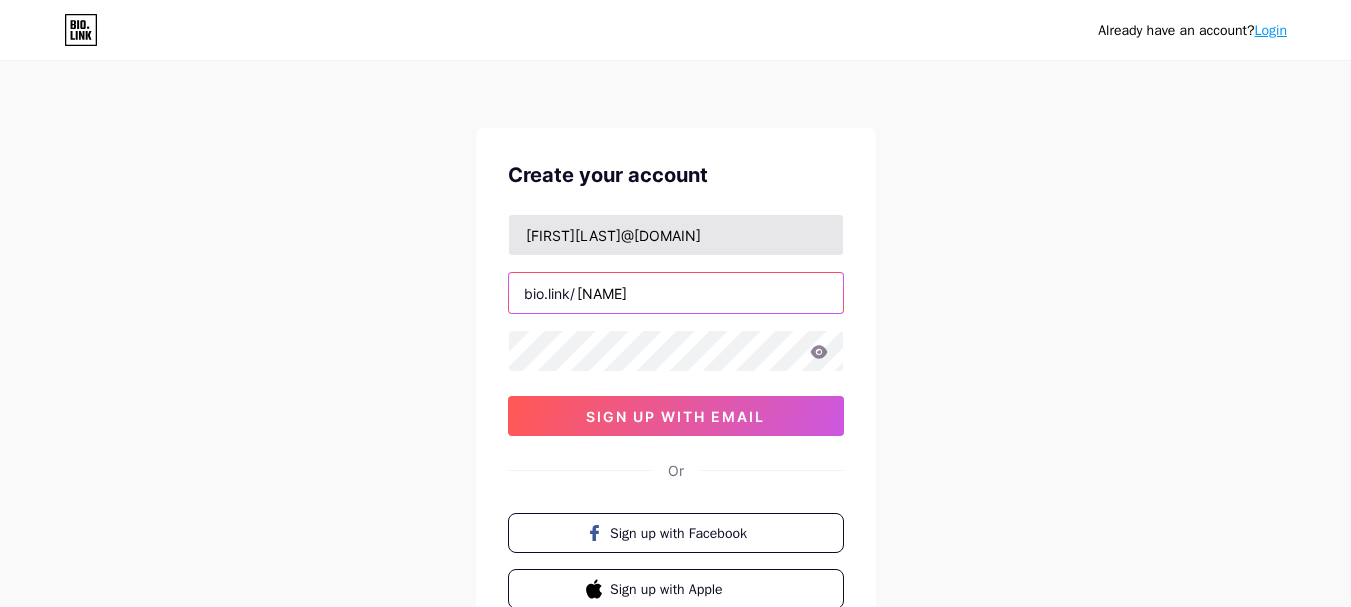 type on "thanhtrucnangvon" 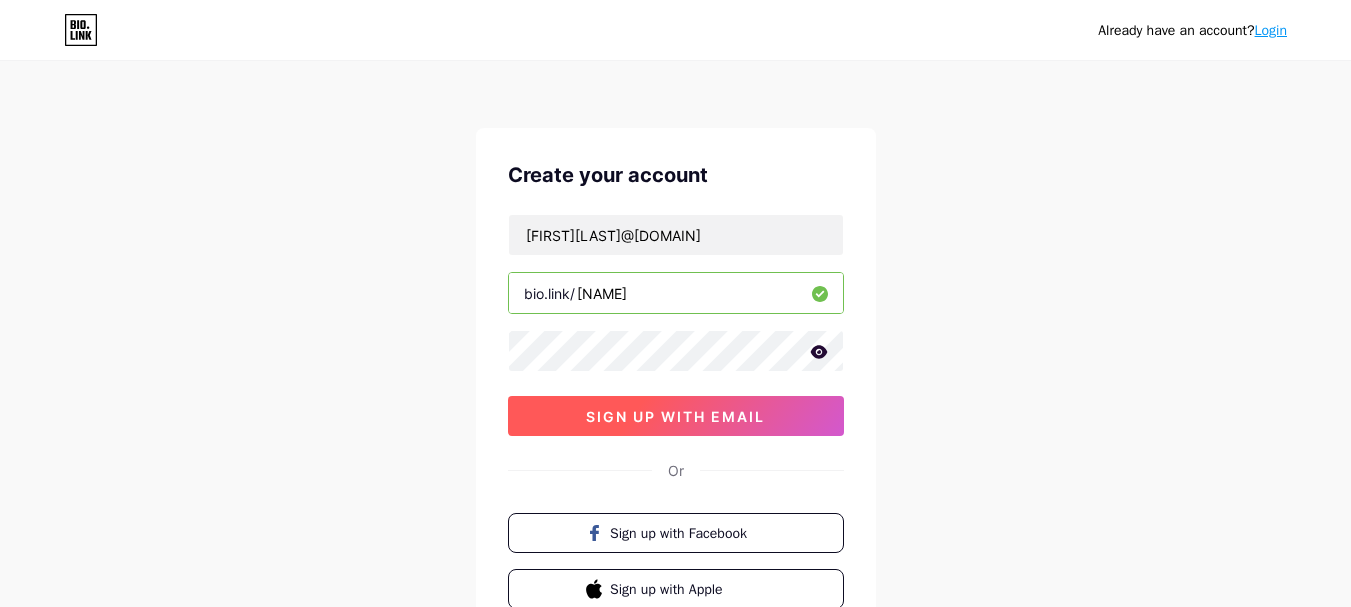 click on "sign up with email" at bounding box center (675, 416) 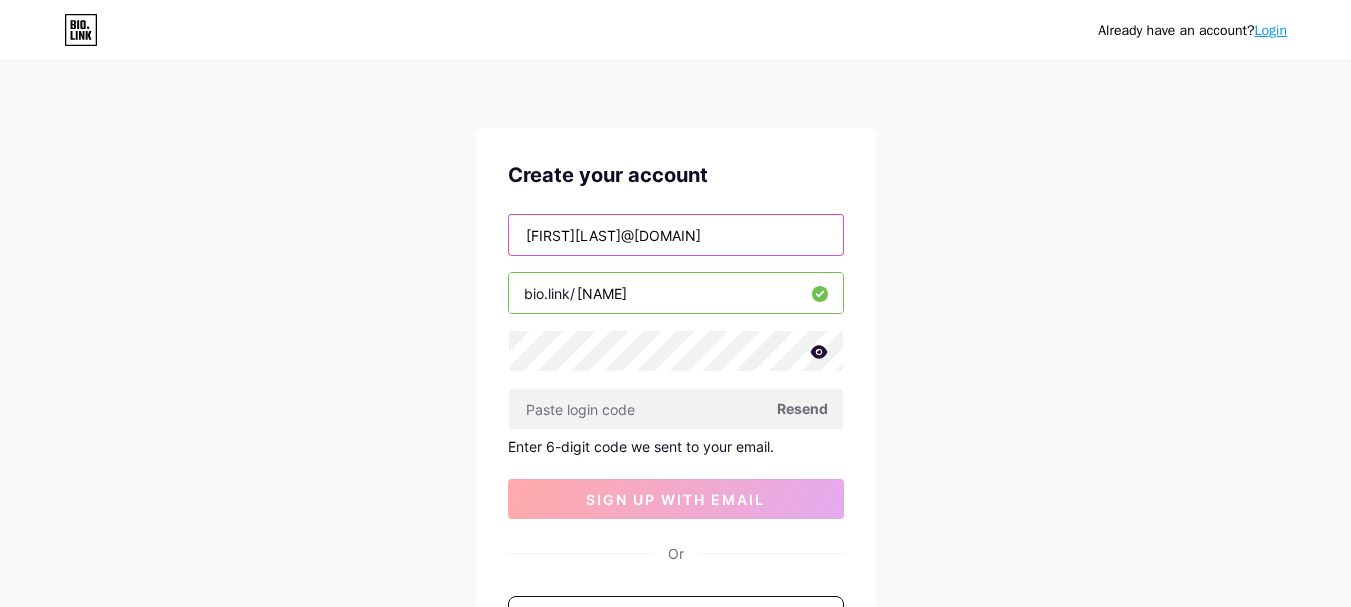 click on "thanhtrucnangvon123@gmail.com" at bounding box center (676, 235) 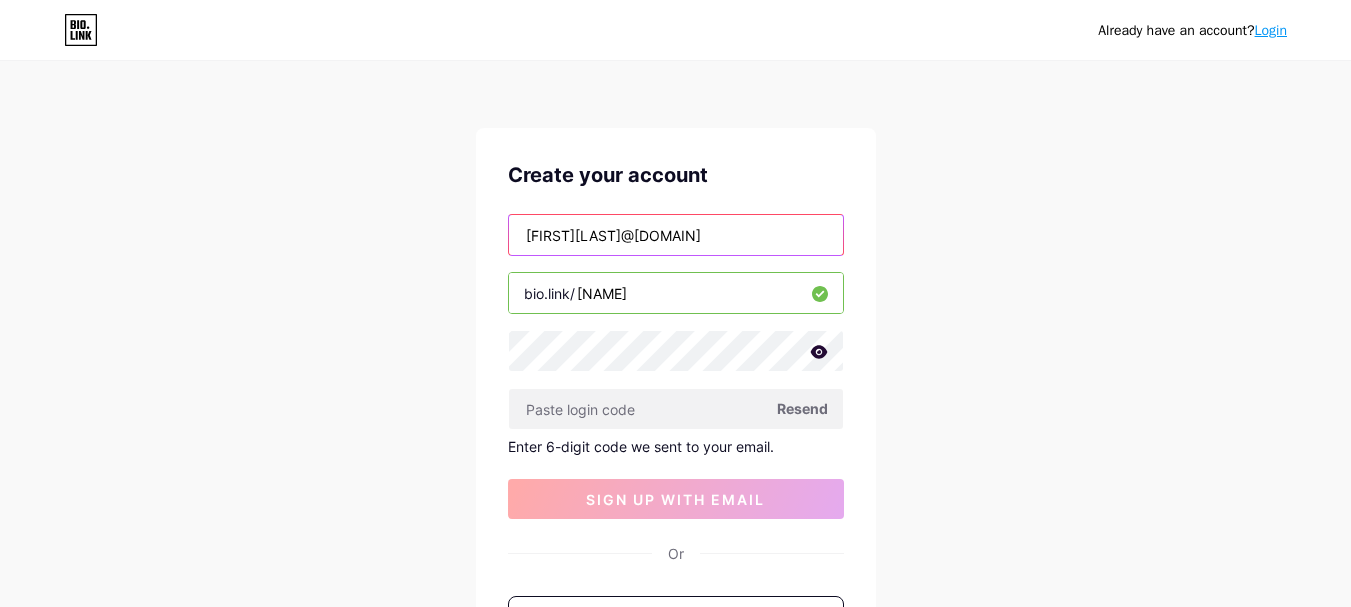 click on "thanhtrucnangvon123@gmail.com" at bounding box center [676, 235] 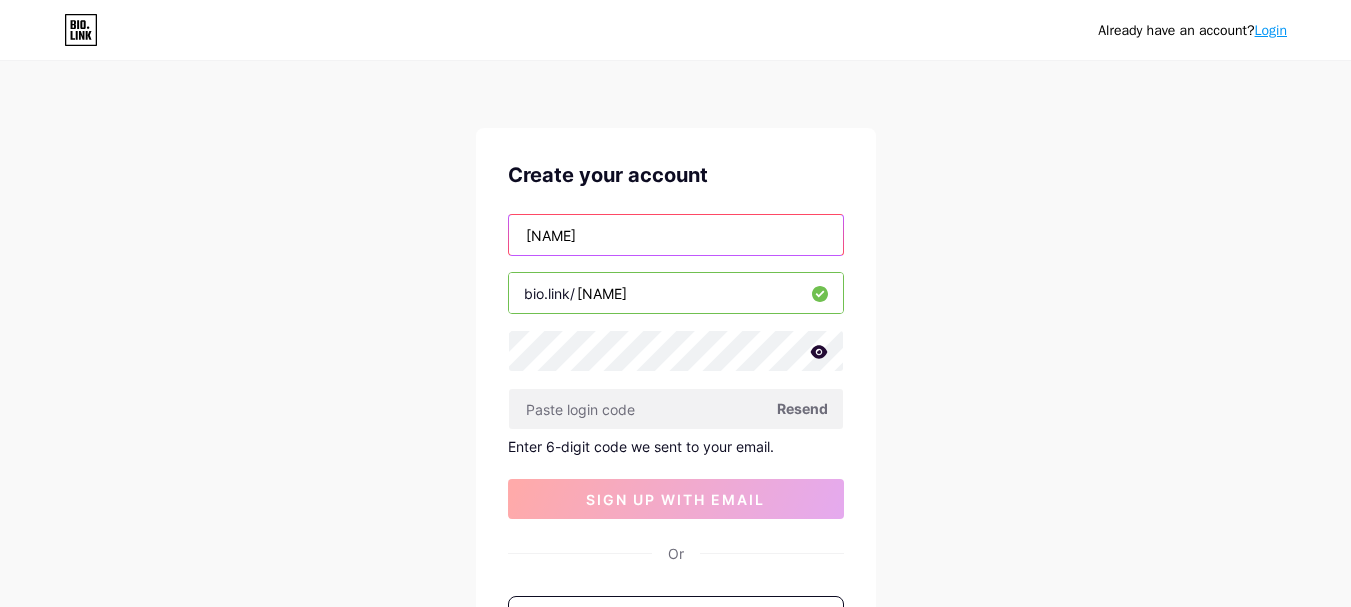 type on "tranbaobe" 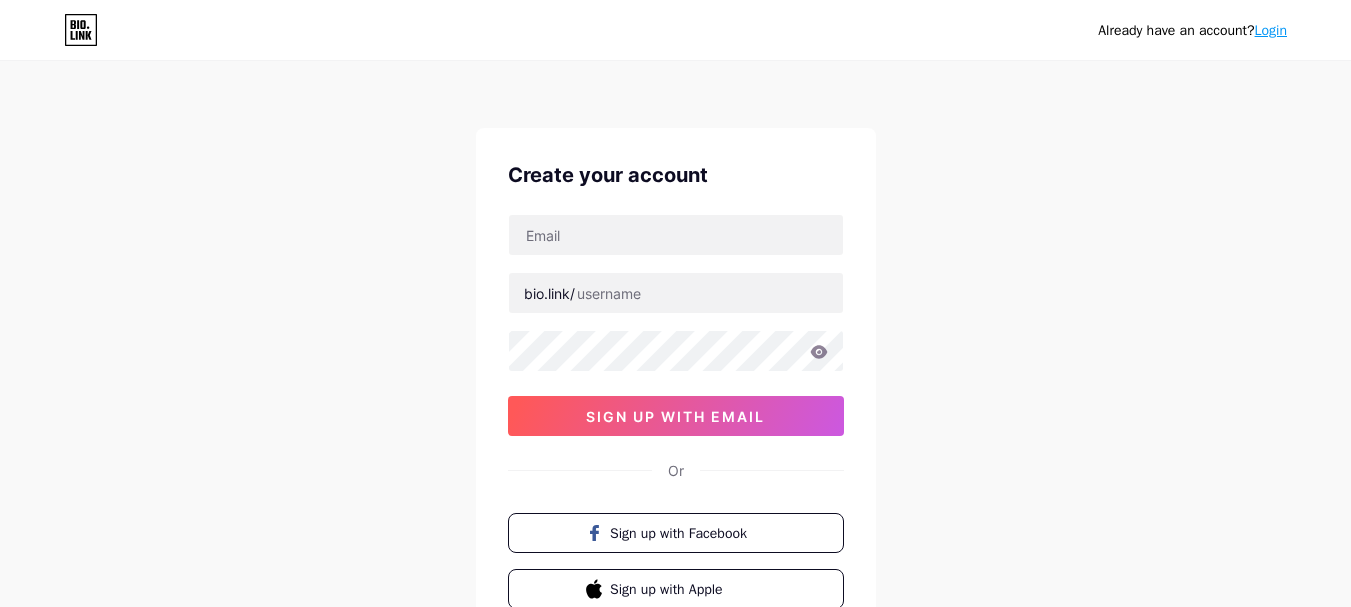 scroll, scrollTop: 0, scrollLeft: 0, axis: both 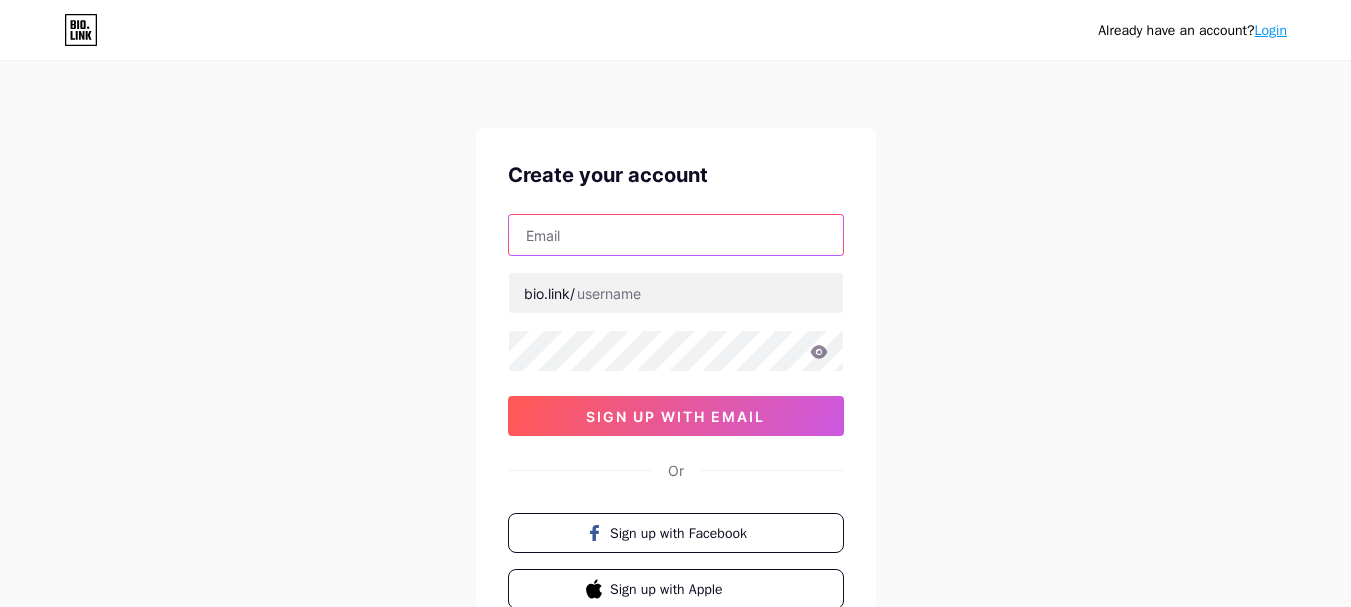 drag, startPoint x: 807, startPoint y: 238, endPoint x: 843, endPoint y: 216, distance: 42.190044 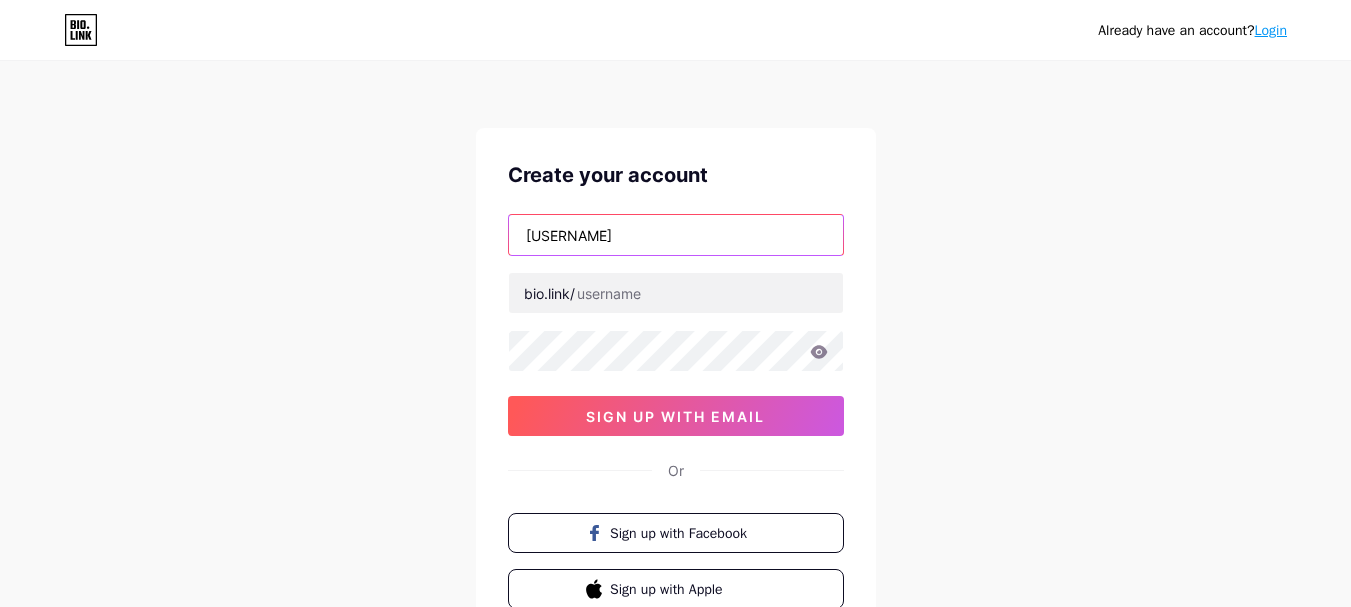 type on "[USERNAME]" 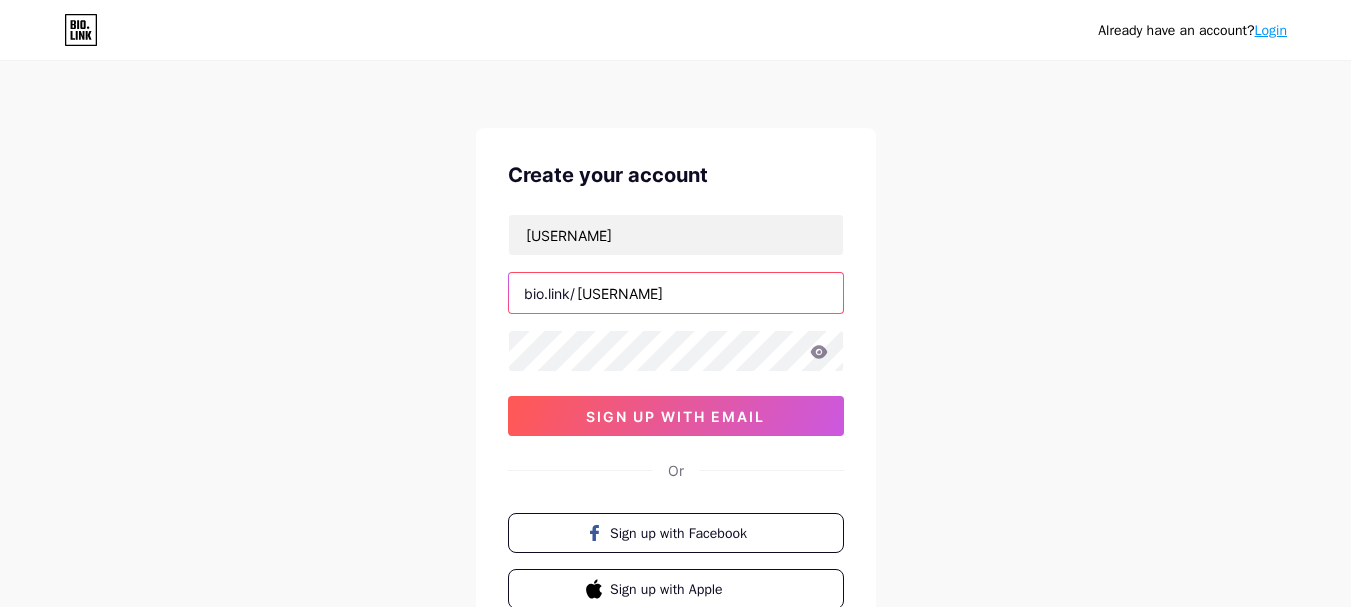 type on "[NAME]" 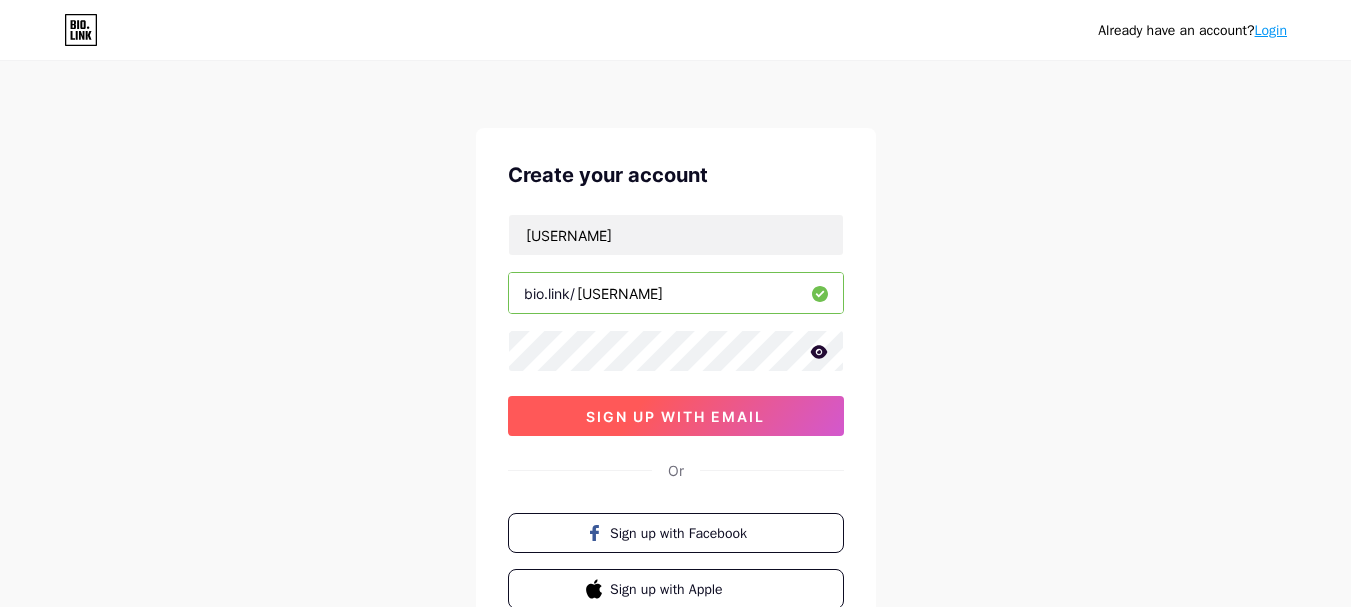 click on "sign up with email" at bounding box center [676, 416] 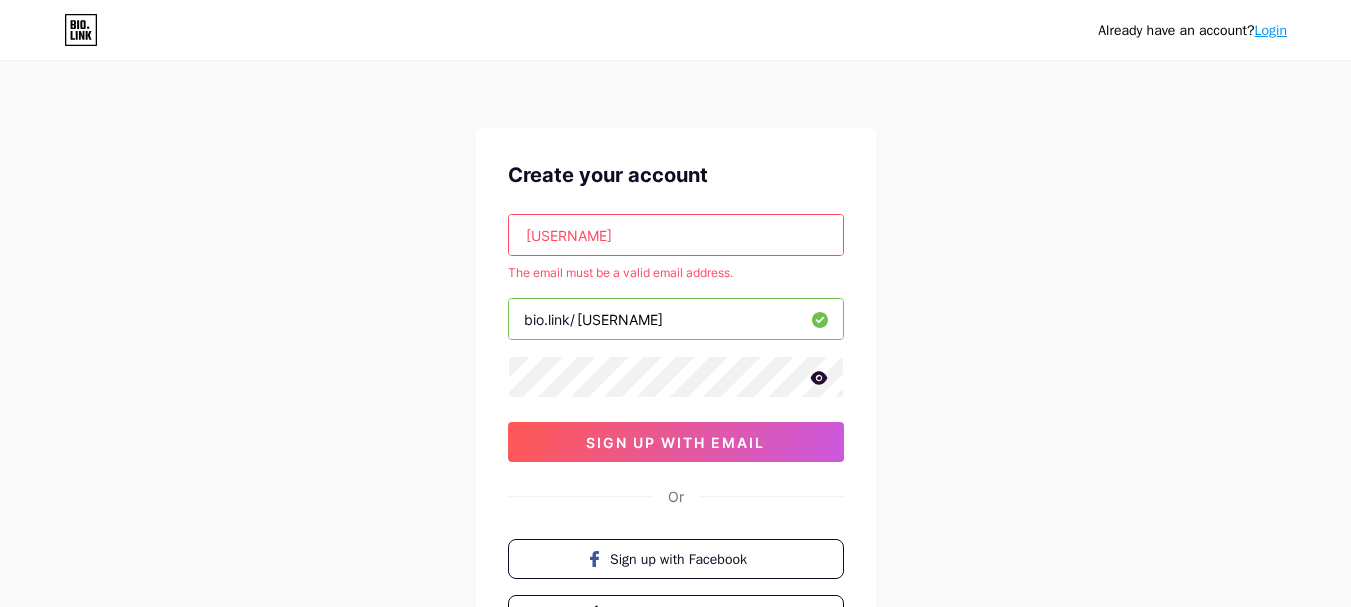 click on "tranbaobe52" at bounding box center [676, 235] 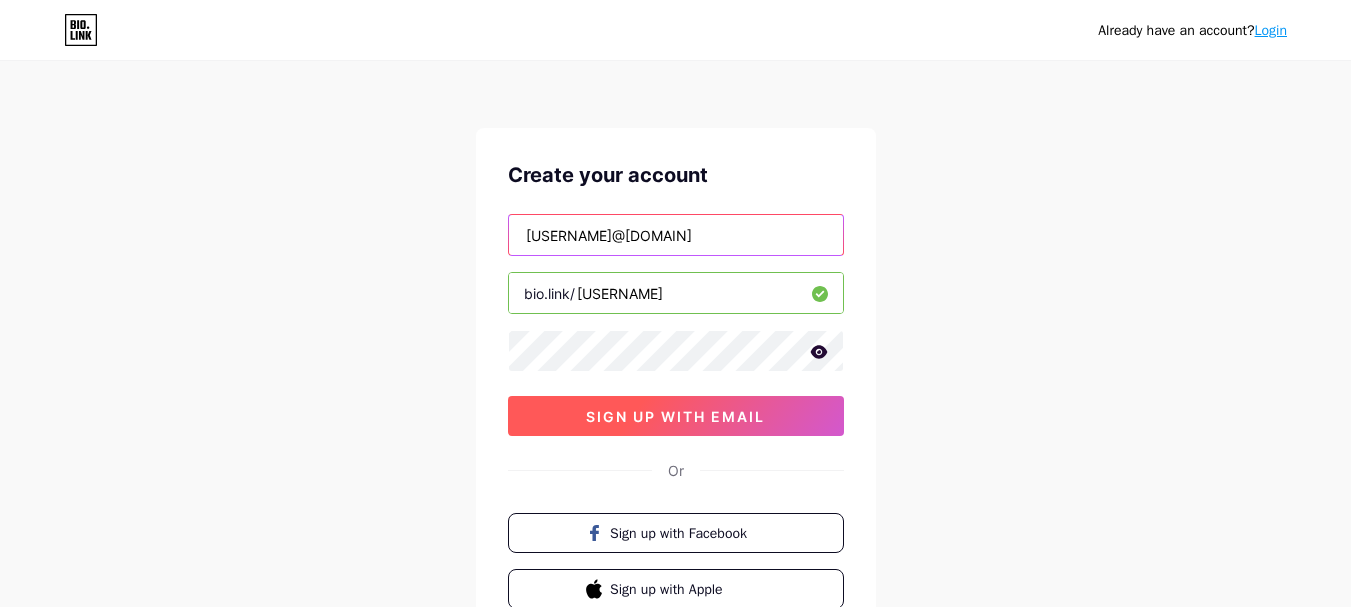 type on "tranbaobe52@gmail.com" 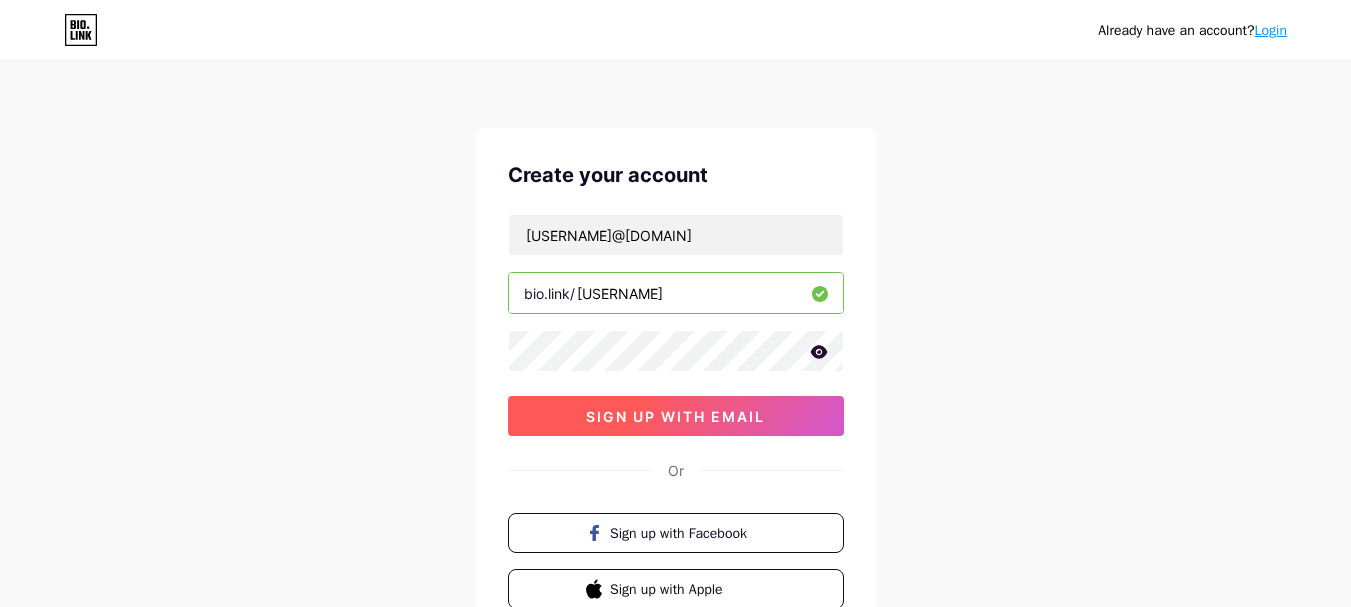 click on "sign up with email" at bounding box center (676, 416) 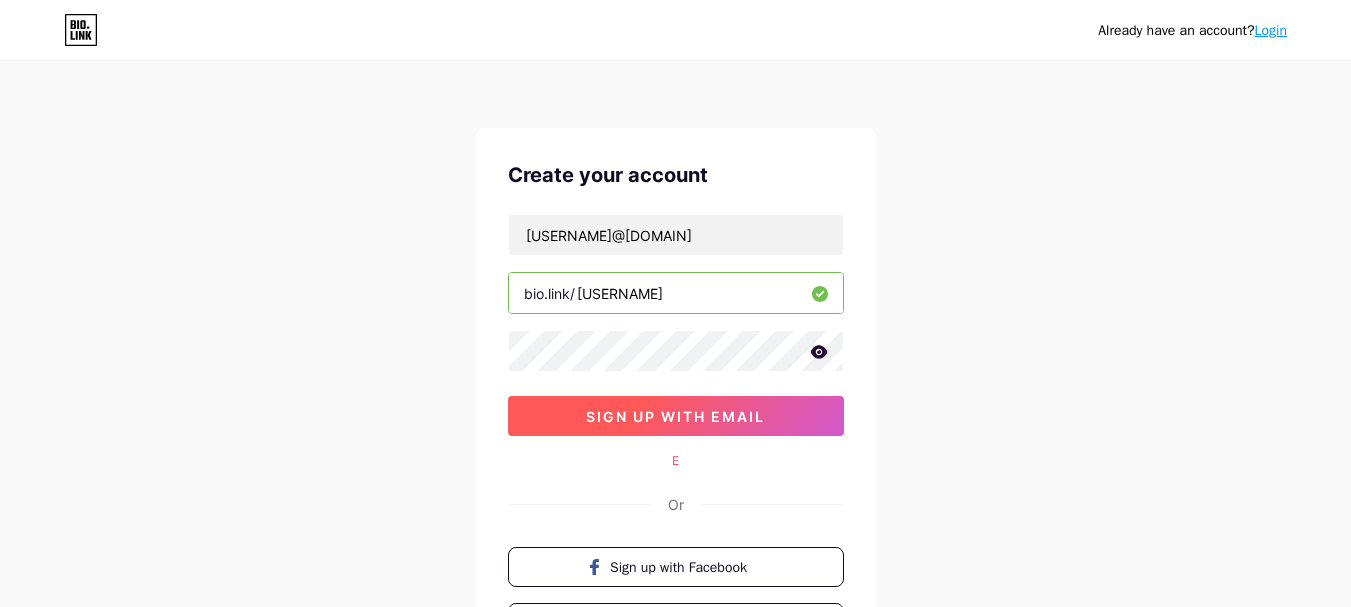 click on "sign up with email" at bounding box center [676, 416] 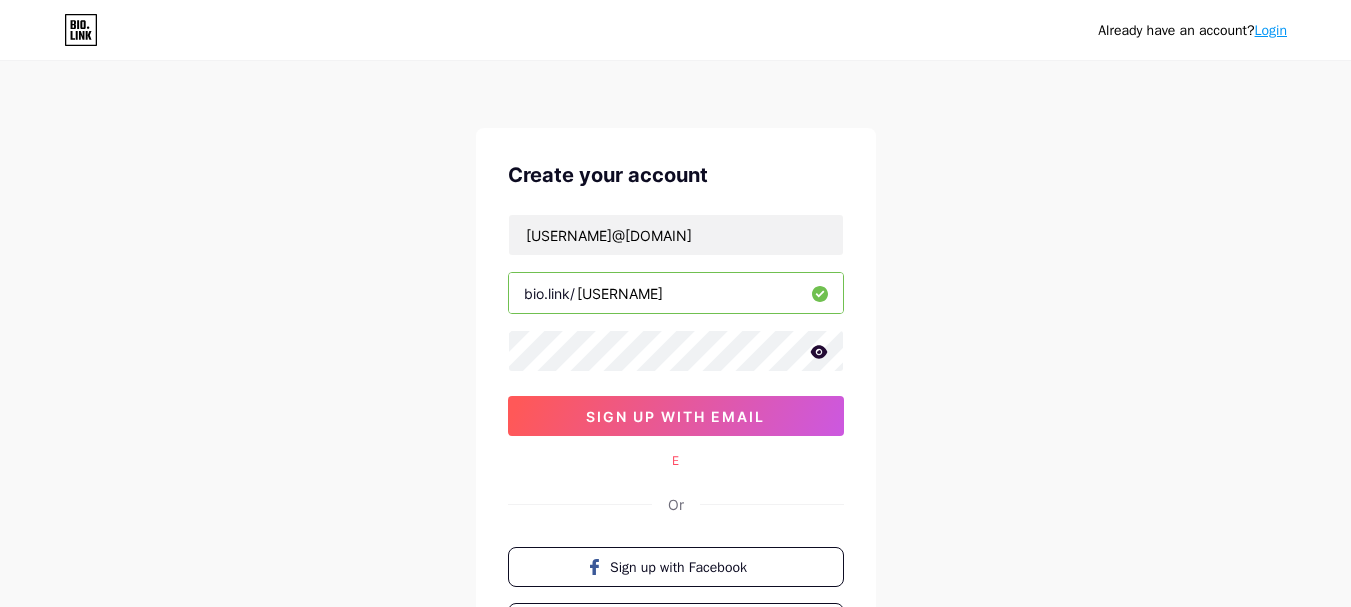 click on "E" at bounding box center [676, 461] 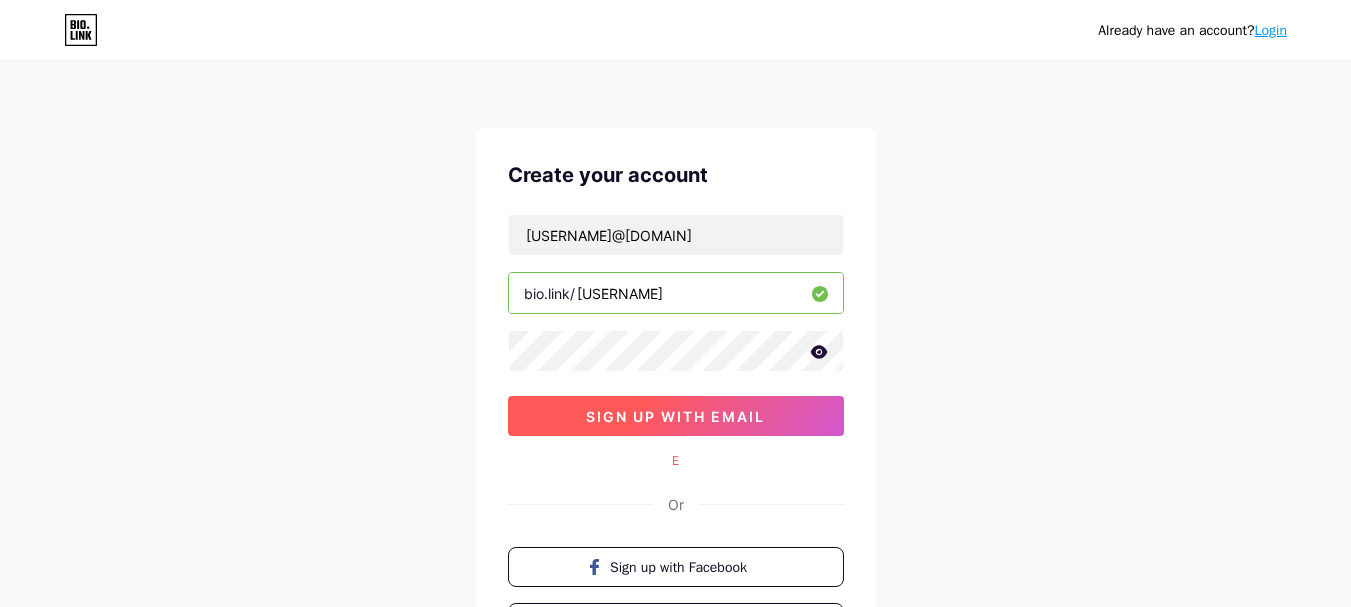 click on "sign up with email" at bounding box center (676, 416) 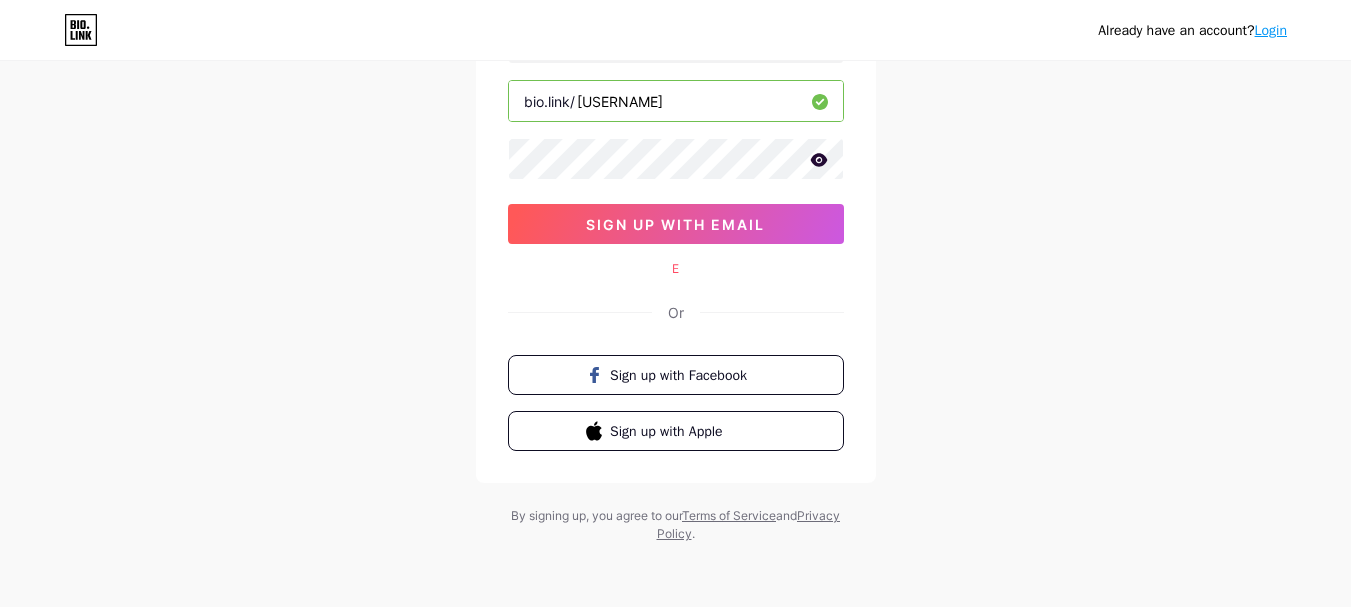 scroll, scrollTop: 92, scrollLeft: 0, axis: vertical 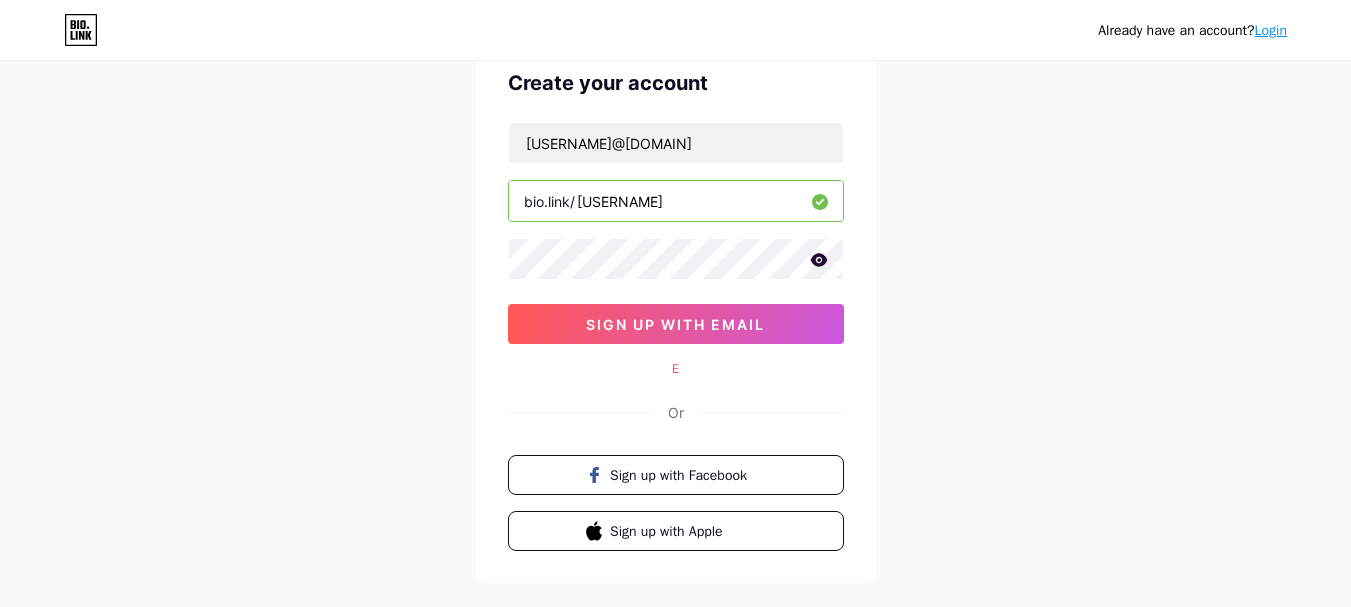 click 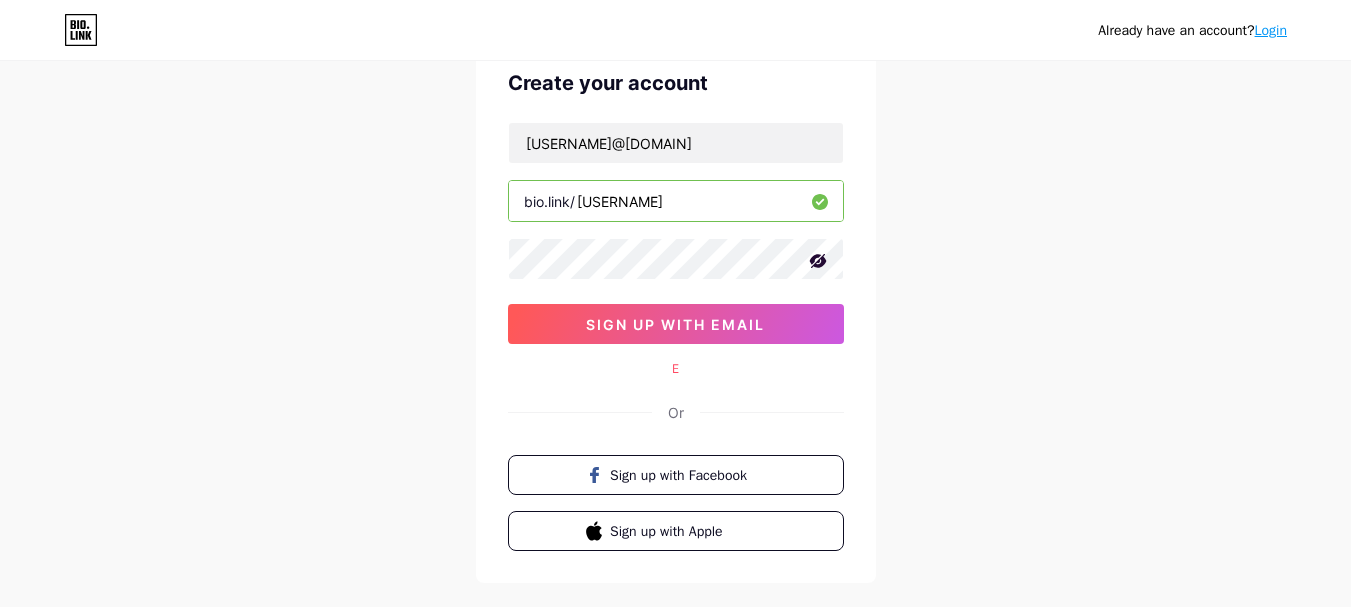 click on "tranbaobe52@gmail.com     bio.link/   thanhtrucnangvon                     sign up with email" at bounding box center [676, 233] 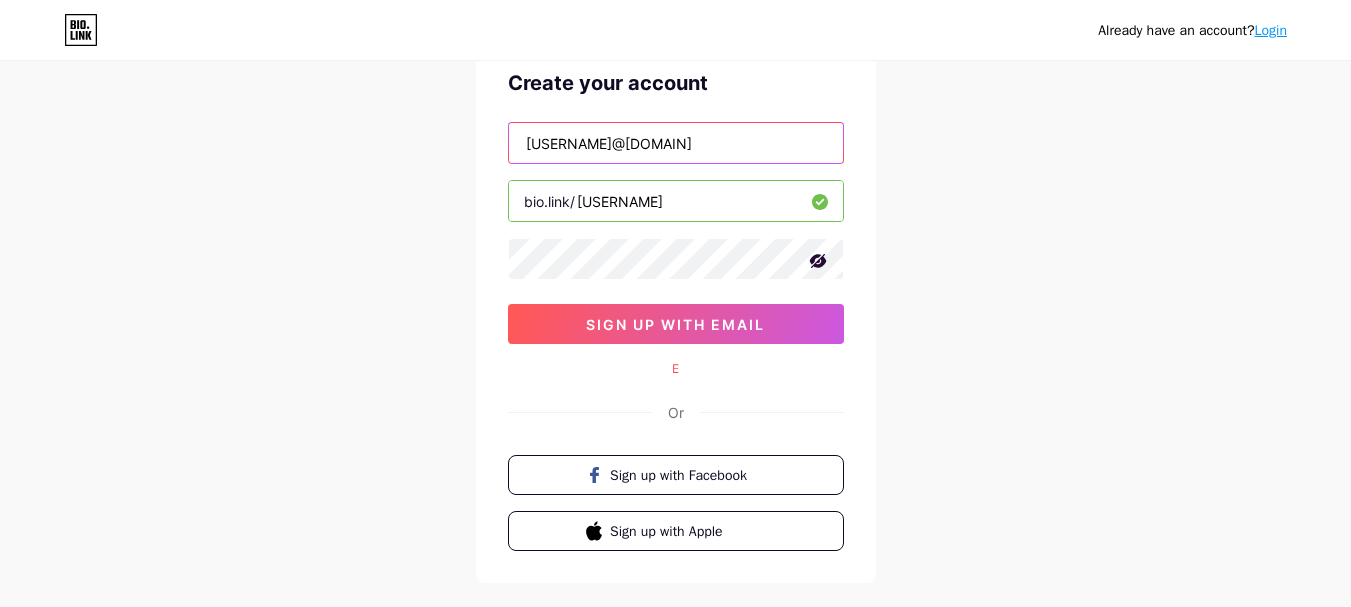 click on "[USERNAME]@[DOMAIN]" at bounding box center (676, 143) 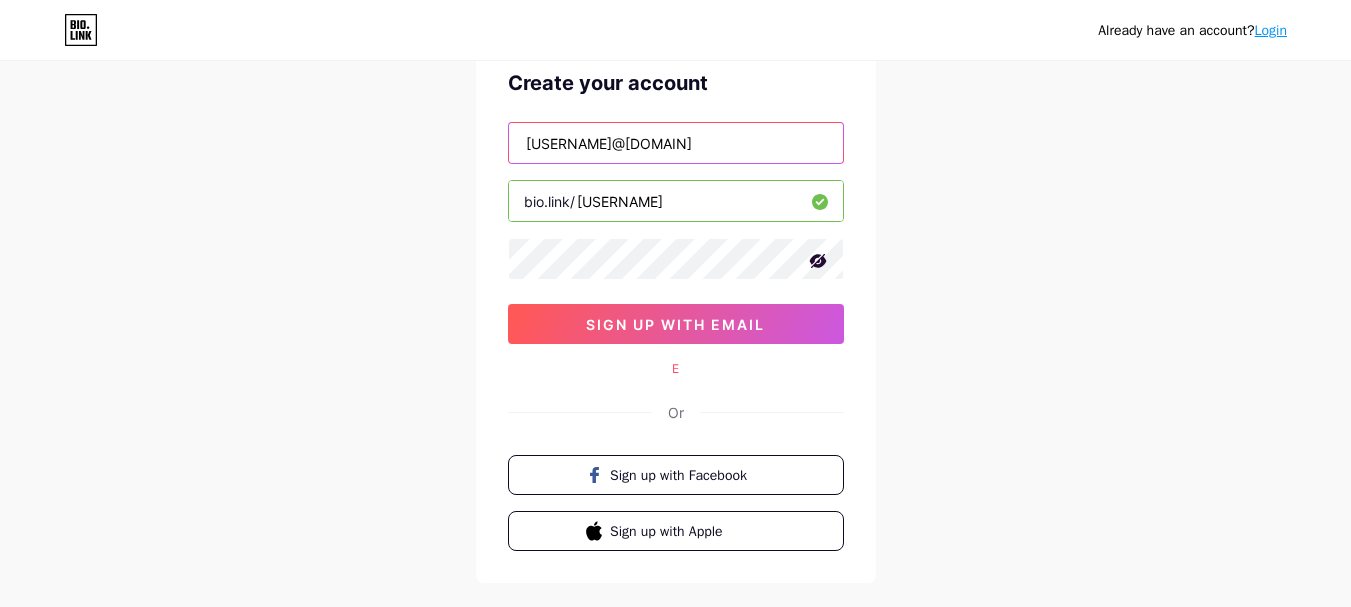 scroll, scrollTop: 0, scrollLeft: 0, axis: both 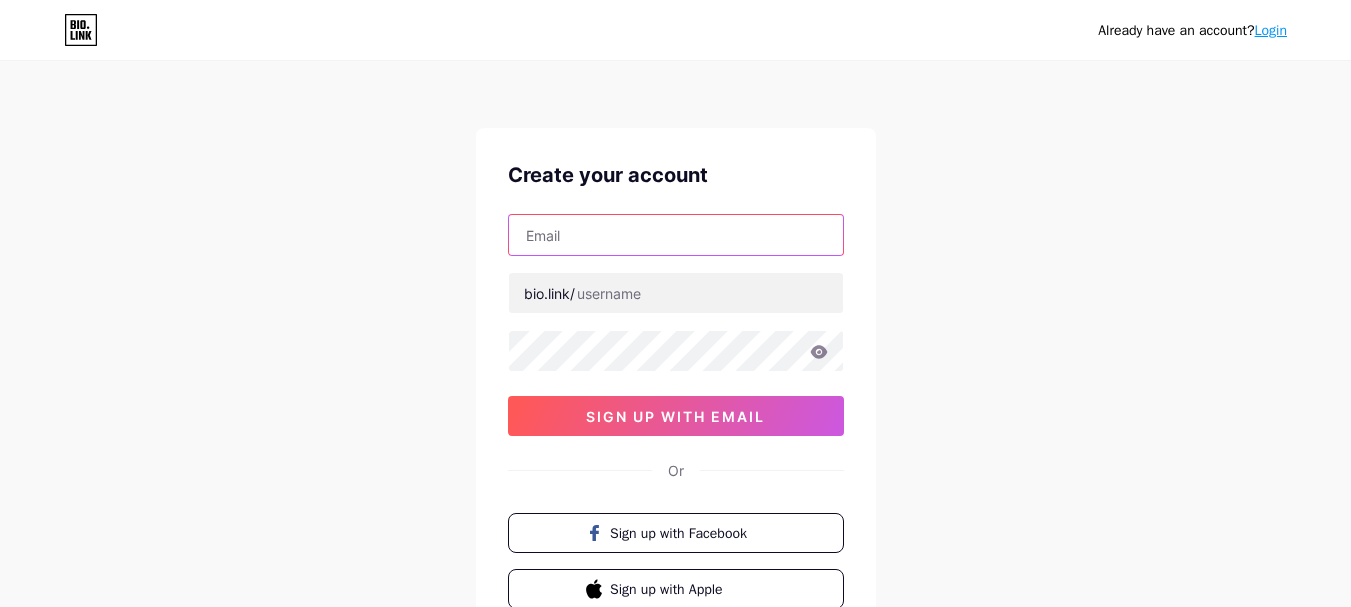 click at bounding box center (676, 235) 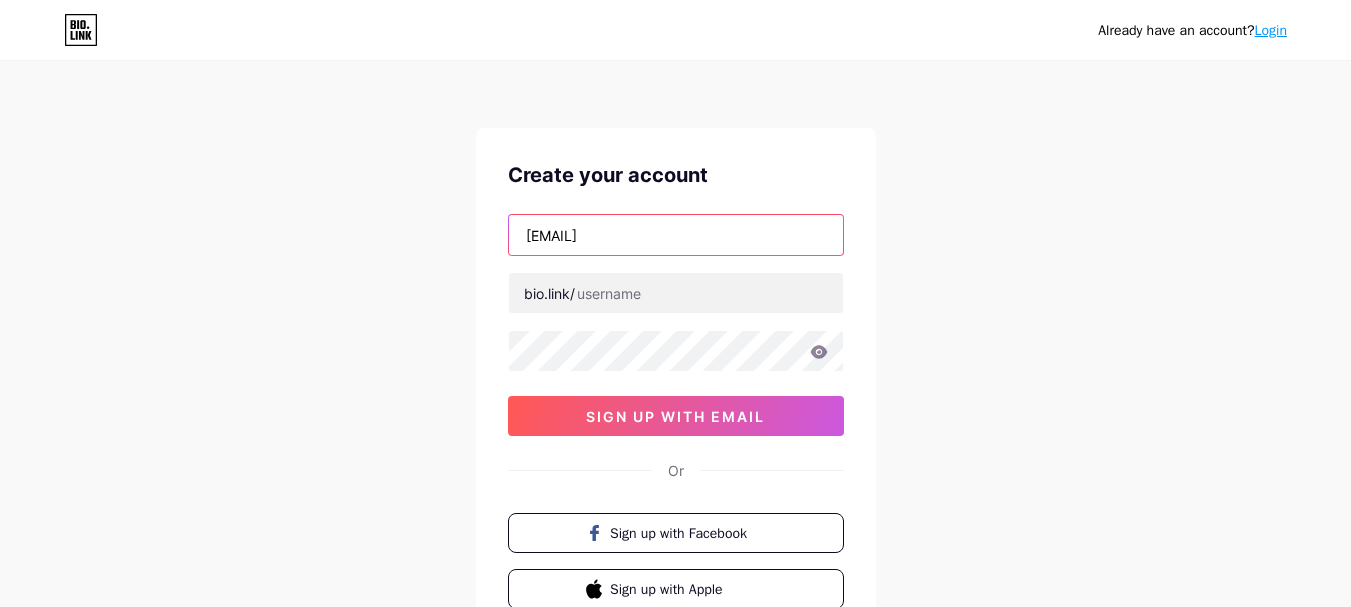 type on "[USERNAME]@[DOMAIN]" 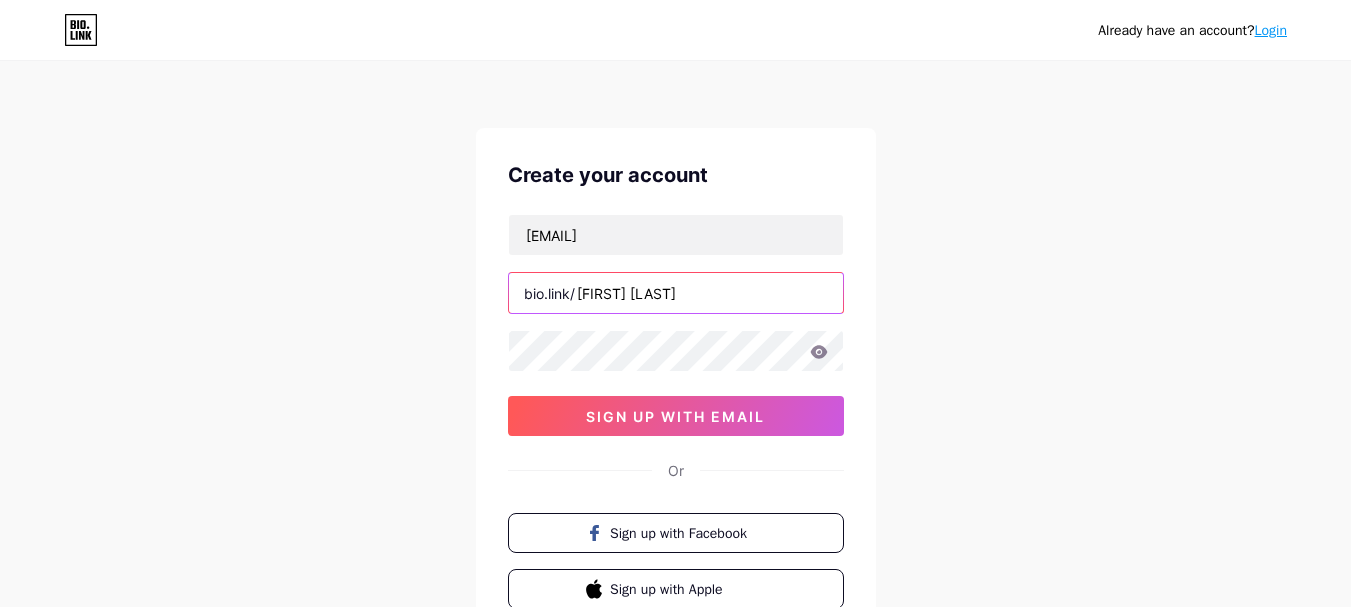 type on "[USERNAME]" 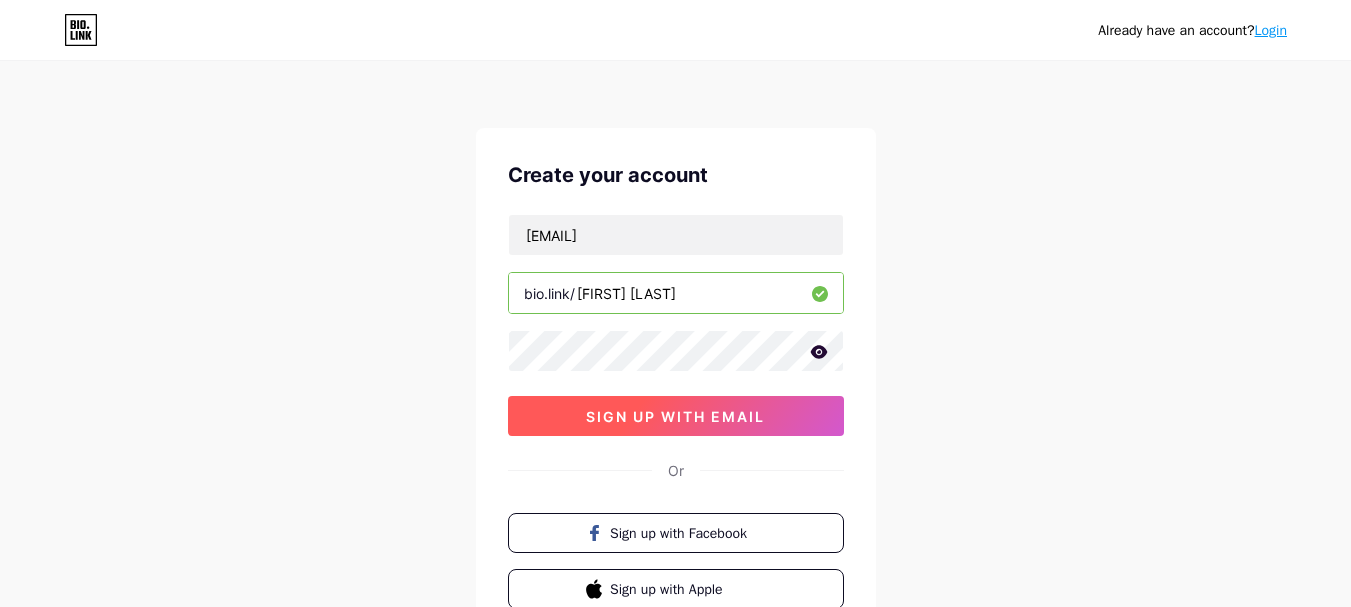 click on "sign up with email" at bounding box center [676, 416] 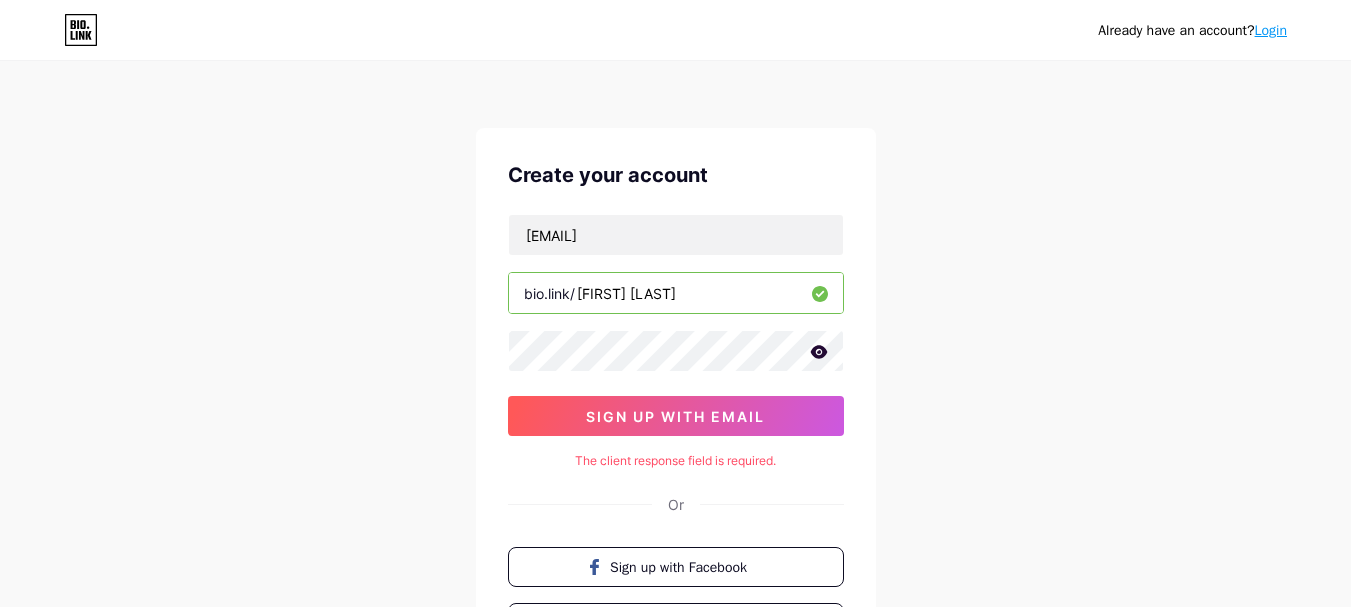 click on "The client response field is required." at bounding box center (676, 461) 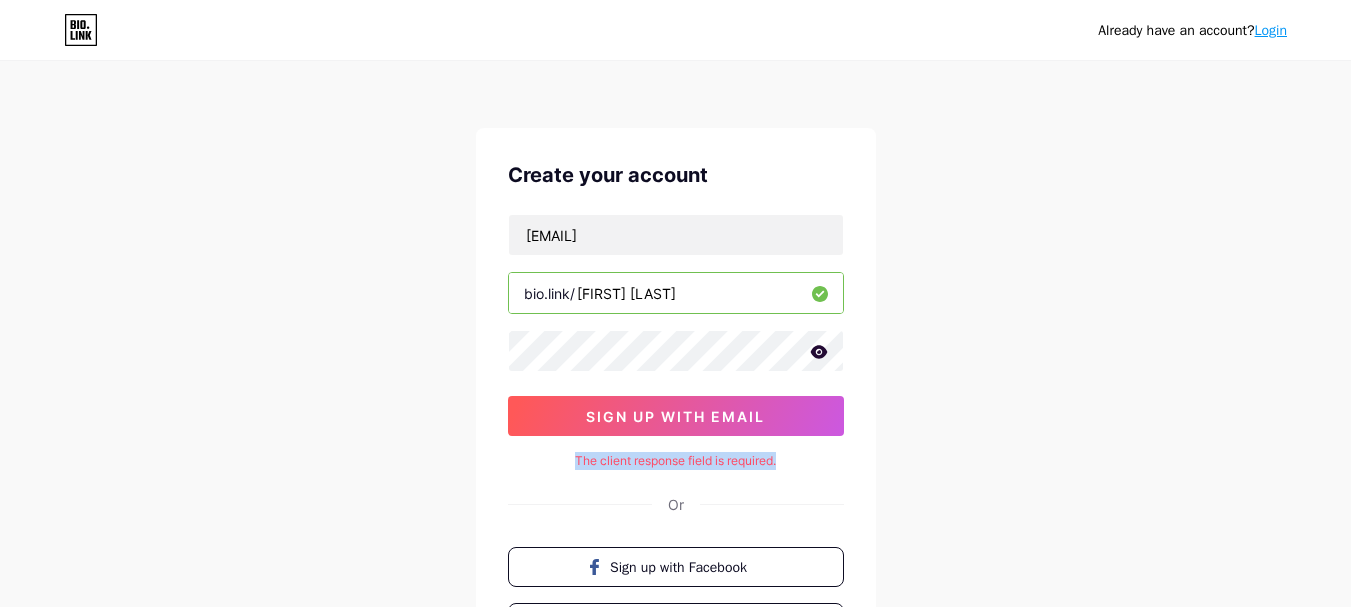 click on "The client response field is required." at bounding box center (676, 461) 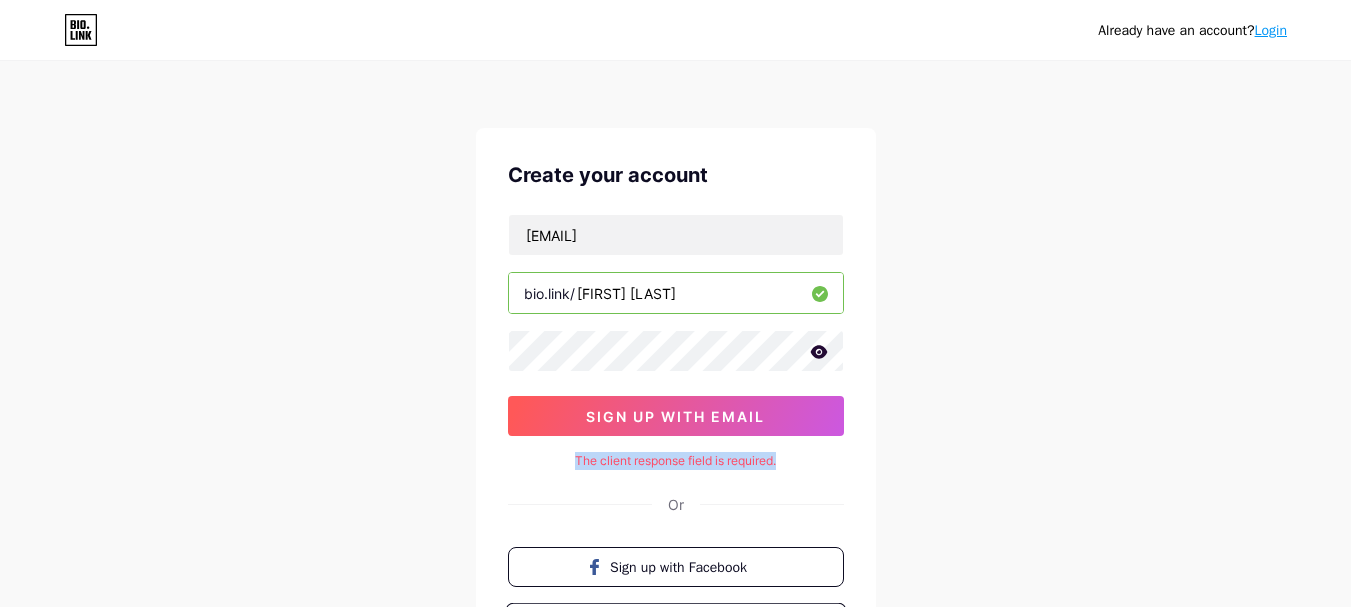 scroll, scrollTop: 192, scrollLeft: 0, axis: vertical 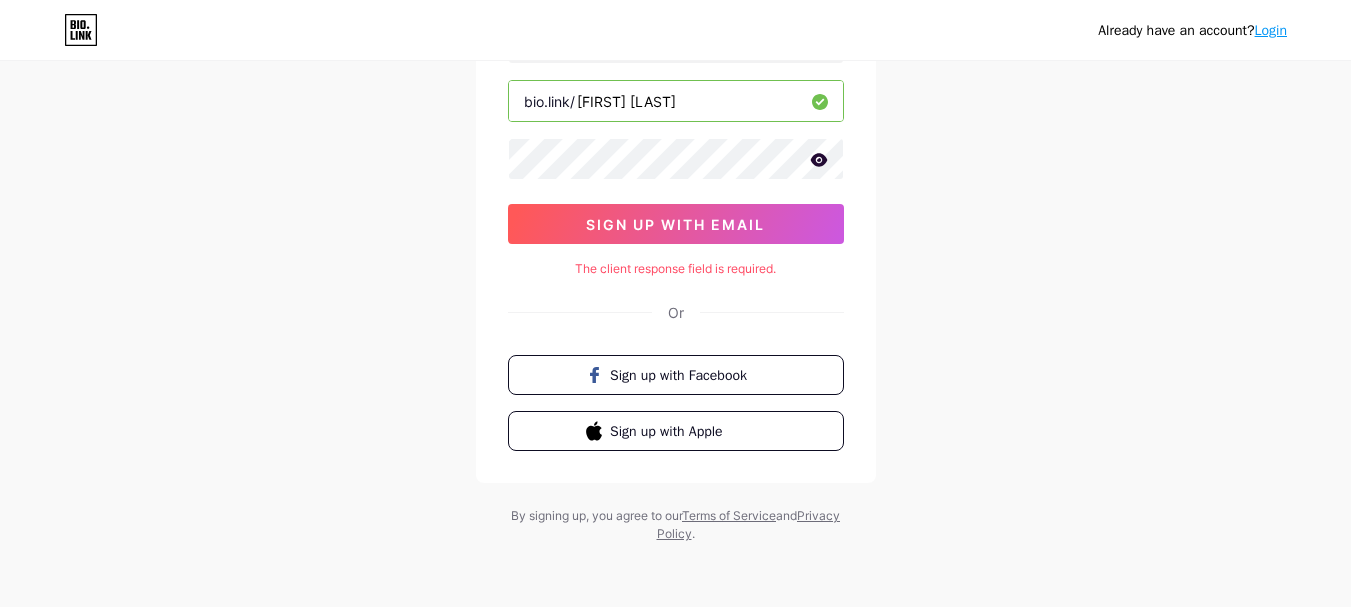 click on "Create your account     tranbaobe52@gmail.com     bio.link/   thanhtrucnangvon                     sign up with email     The client response field is required.     Or       Sign up with Facebook
Sign up with Apple" at bounding box center (676, 209) 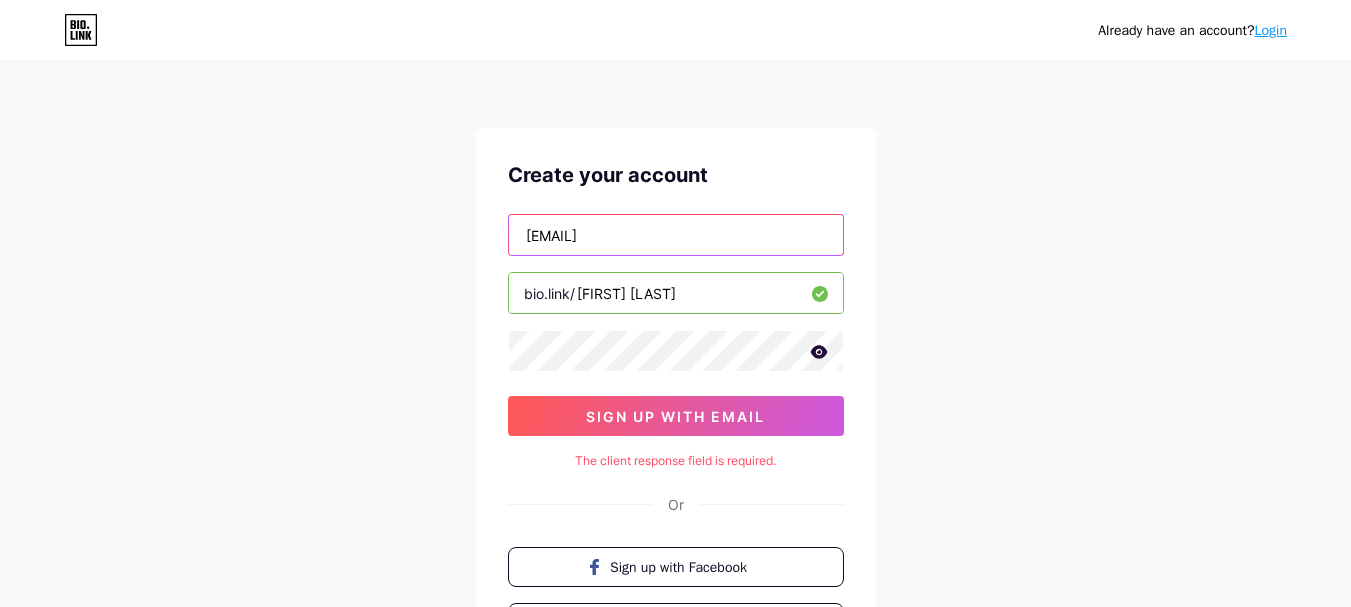 click on "tranbaobe52@gmail.com" at bounding box center [676, 235] 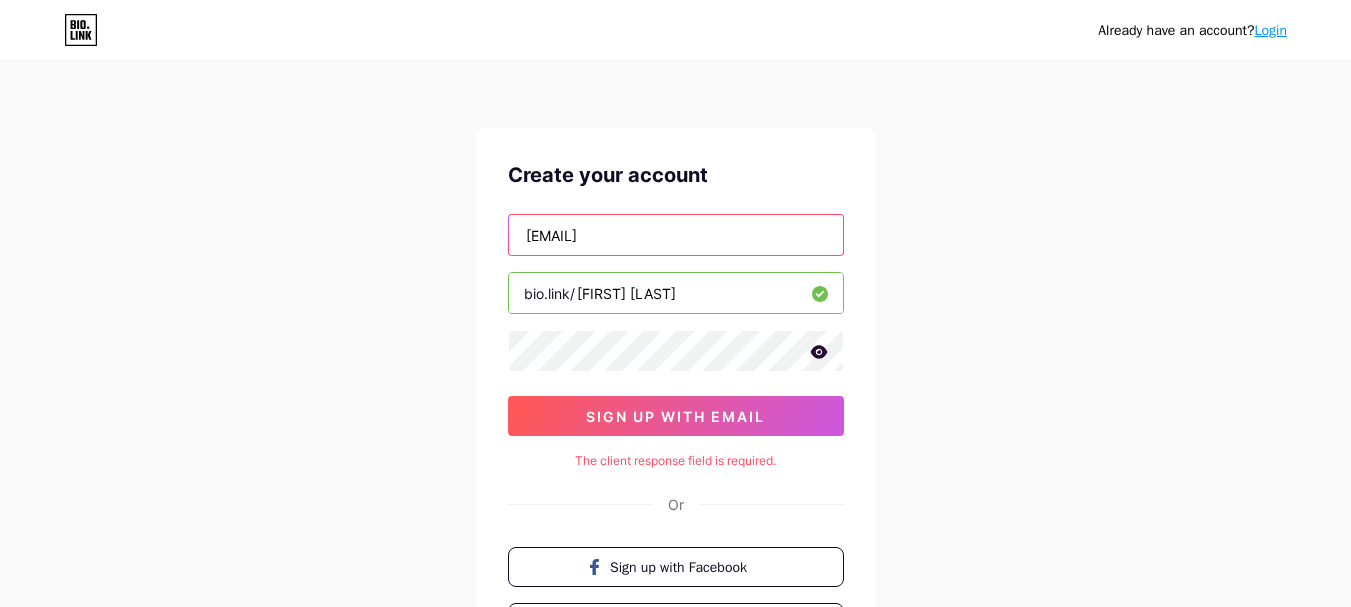 click on "tranbaobe52@gmail.com" at bounding box center [676, 235] 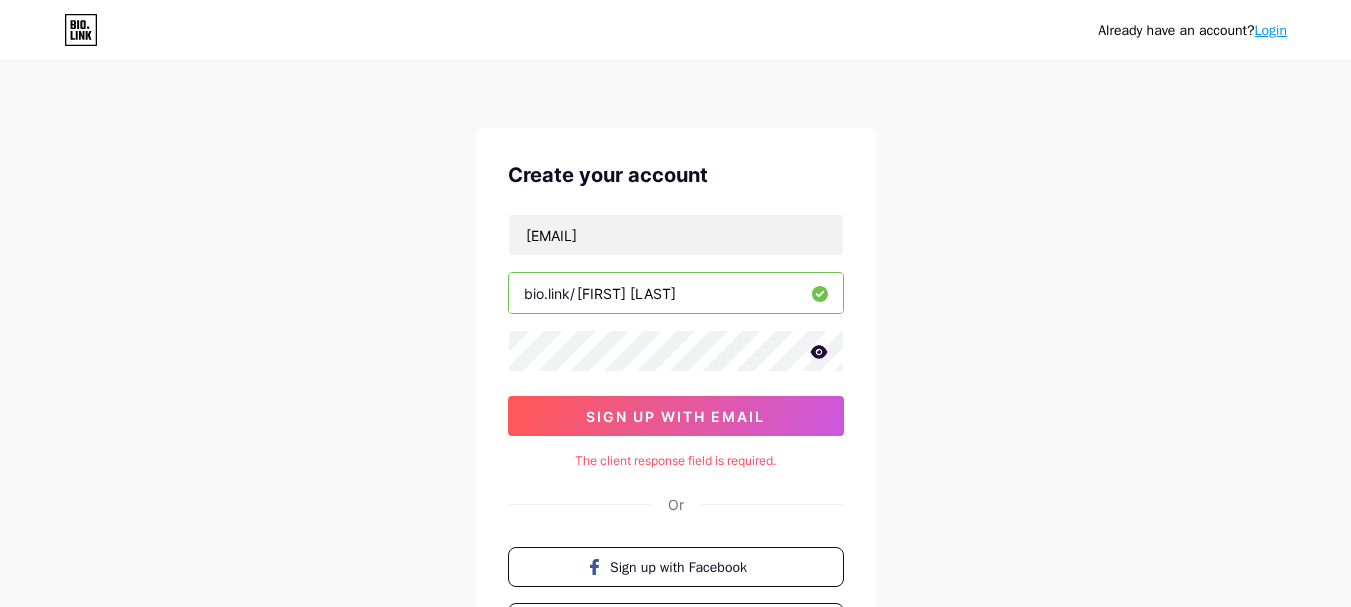 click 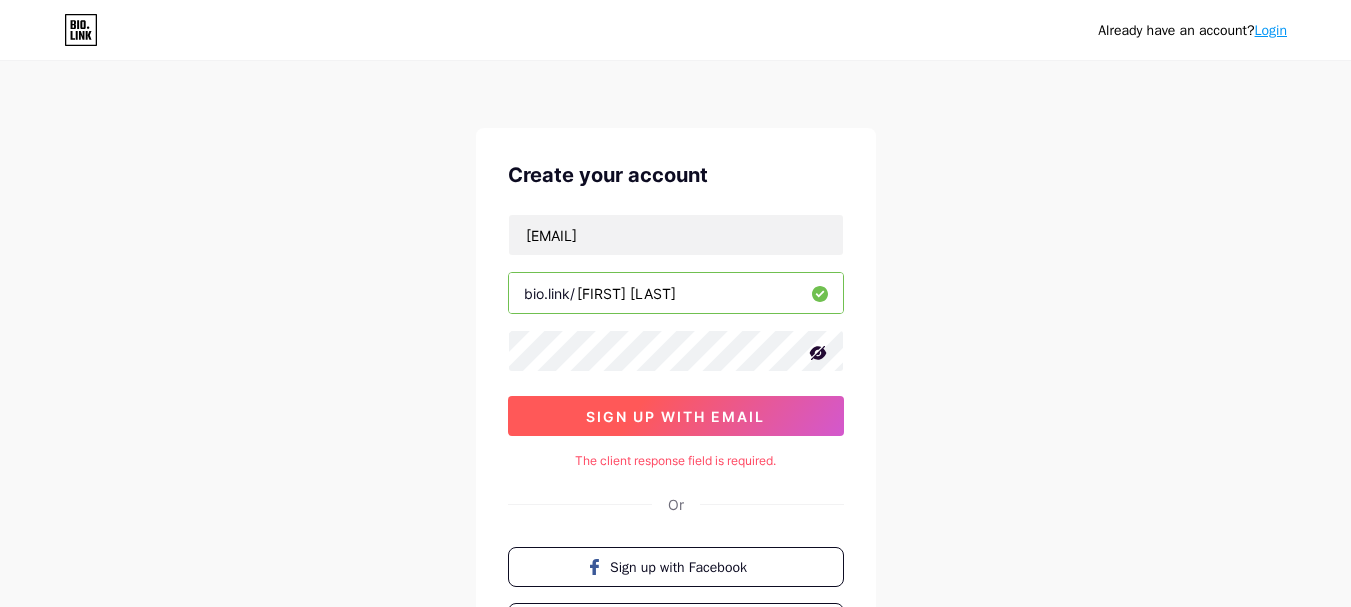 click on "sign up with email" at bounding box center [676, 416] 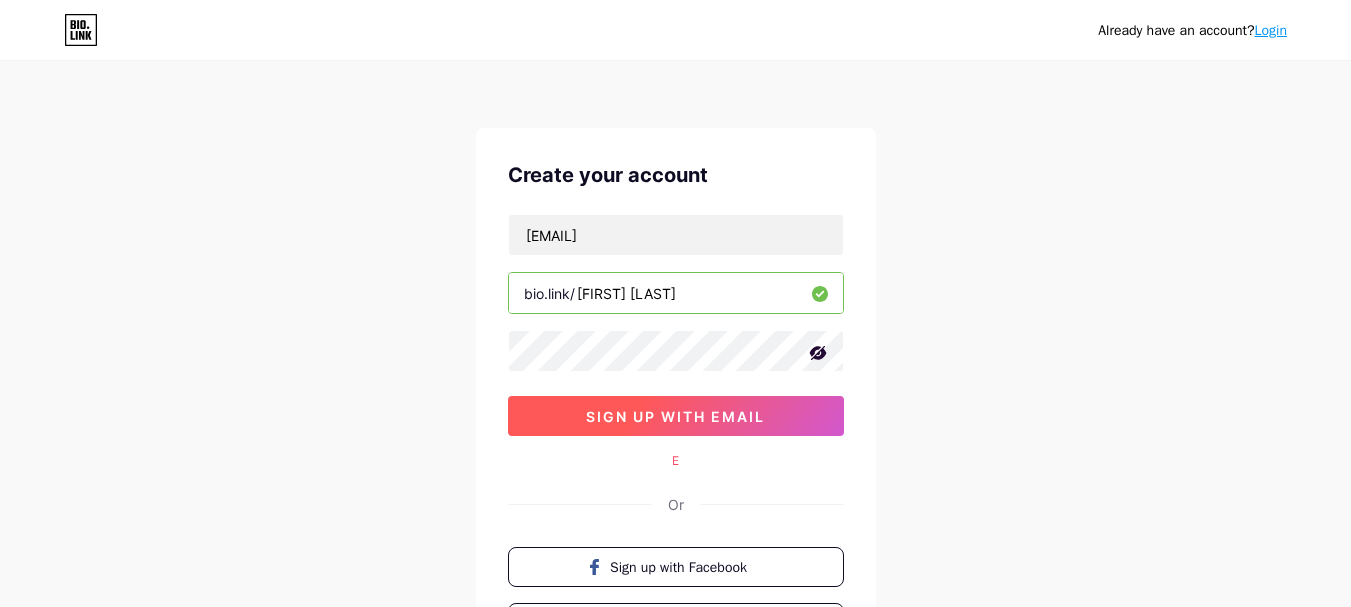 click on "sign up with email" at bounding box center [675, 416] 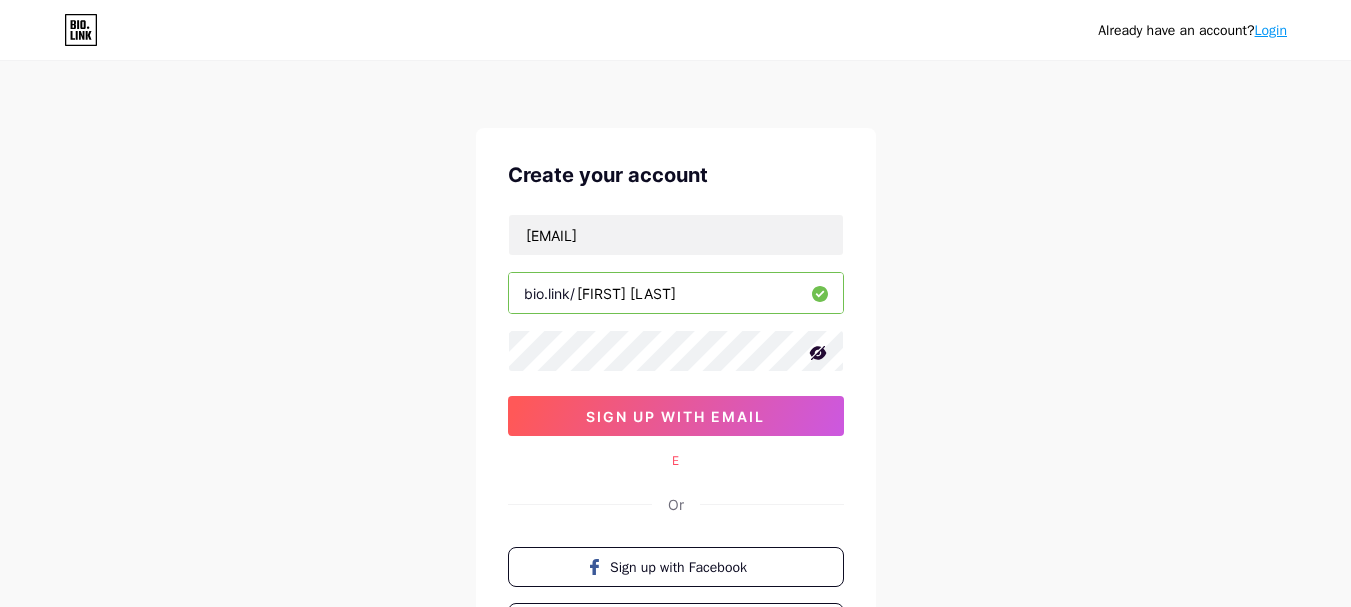 click on "[USERNAME]" at bounding box center (676, 293) 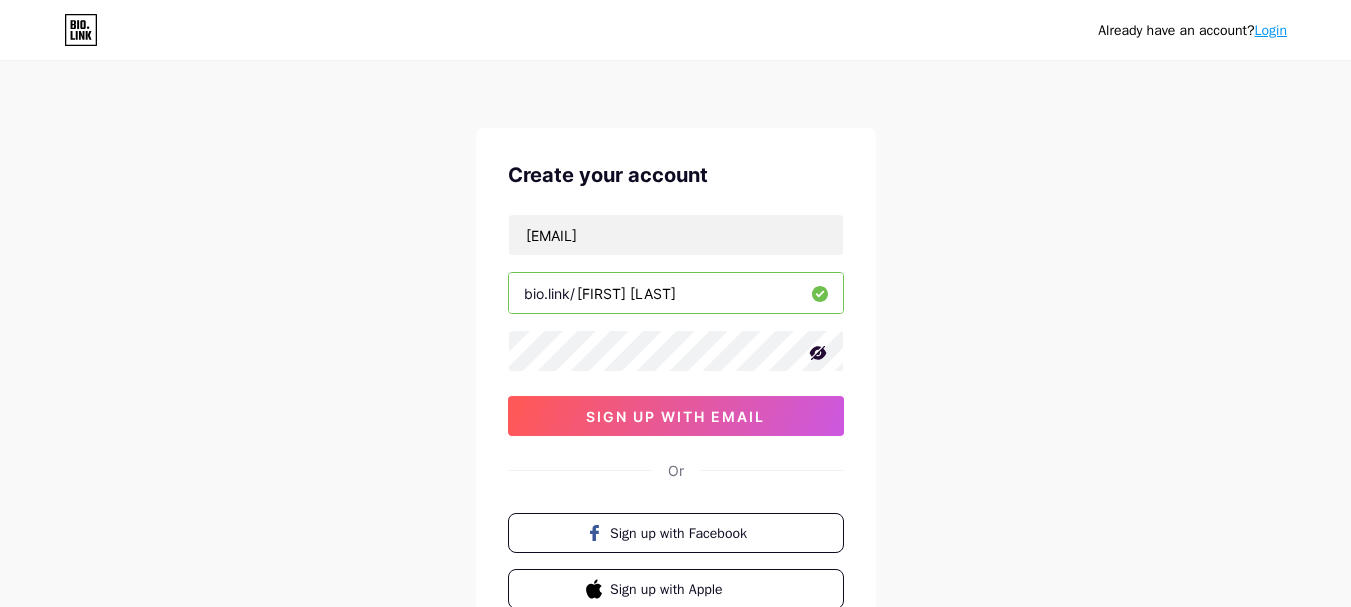 click on "[USERNAME]" at bounding box center (676, 293) 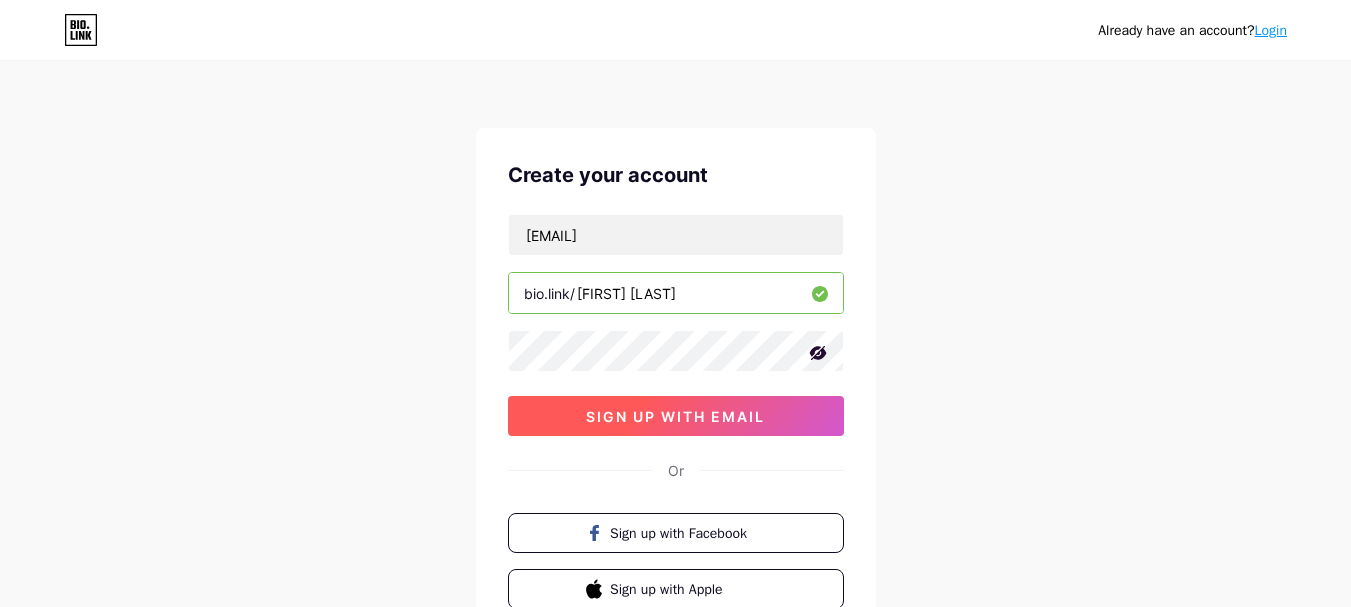 click on "sign up with email" at bounding box center [675, 416] 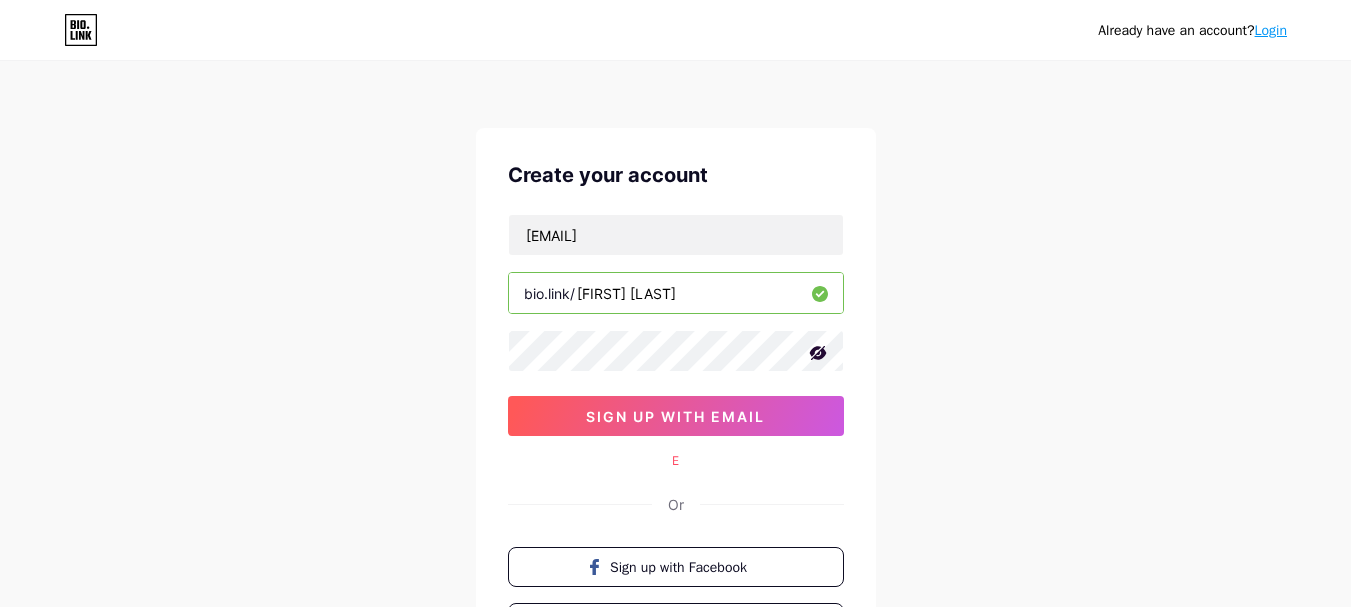click on "[USERNAME]" at bounding box center [676, 293] 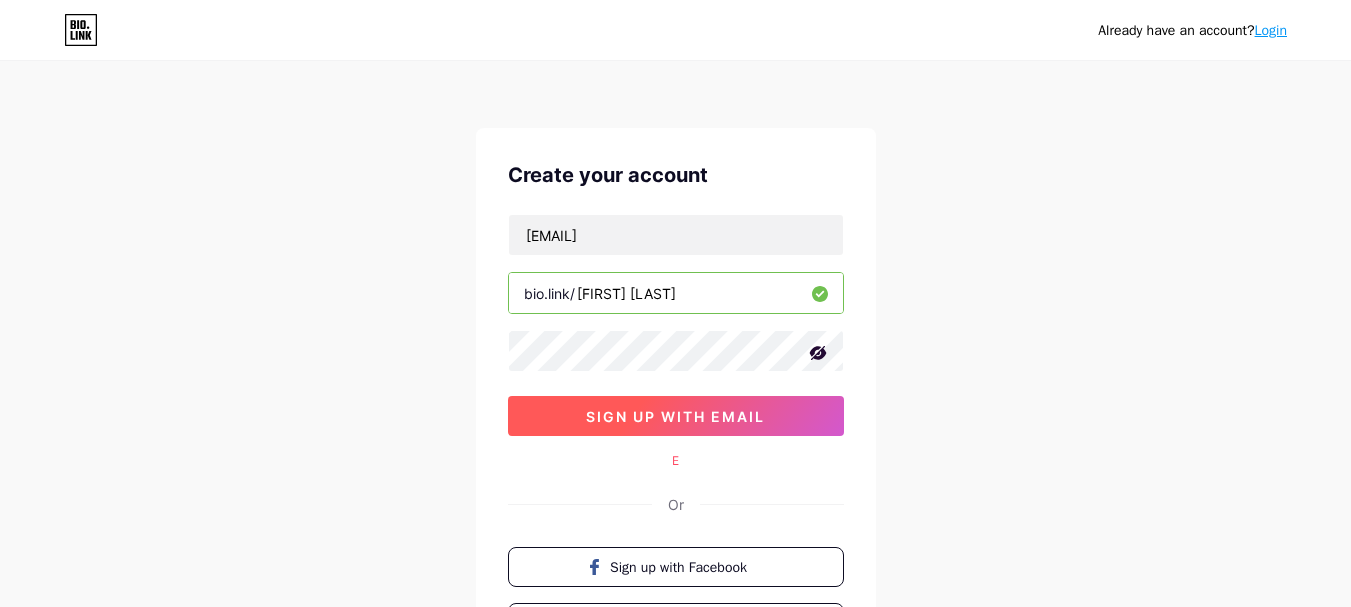 type on "thanhtrucnangvon1" 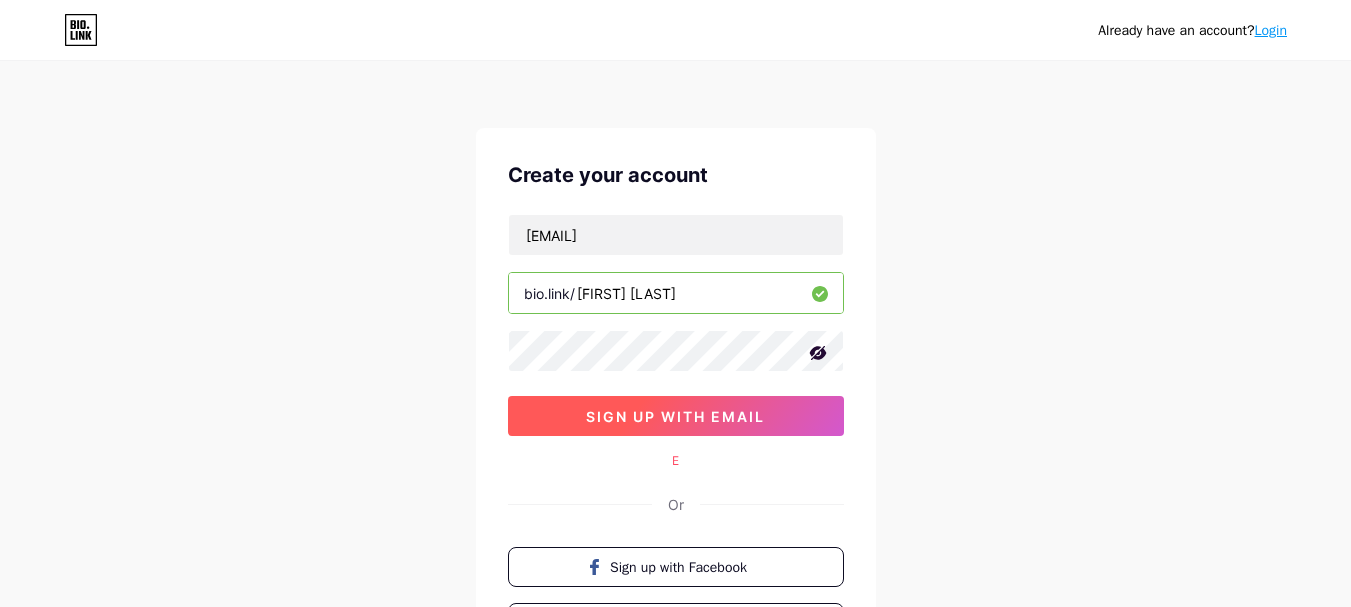 click on "sign up with email" at bounding box center [676, 416] 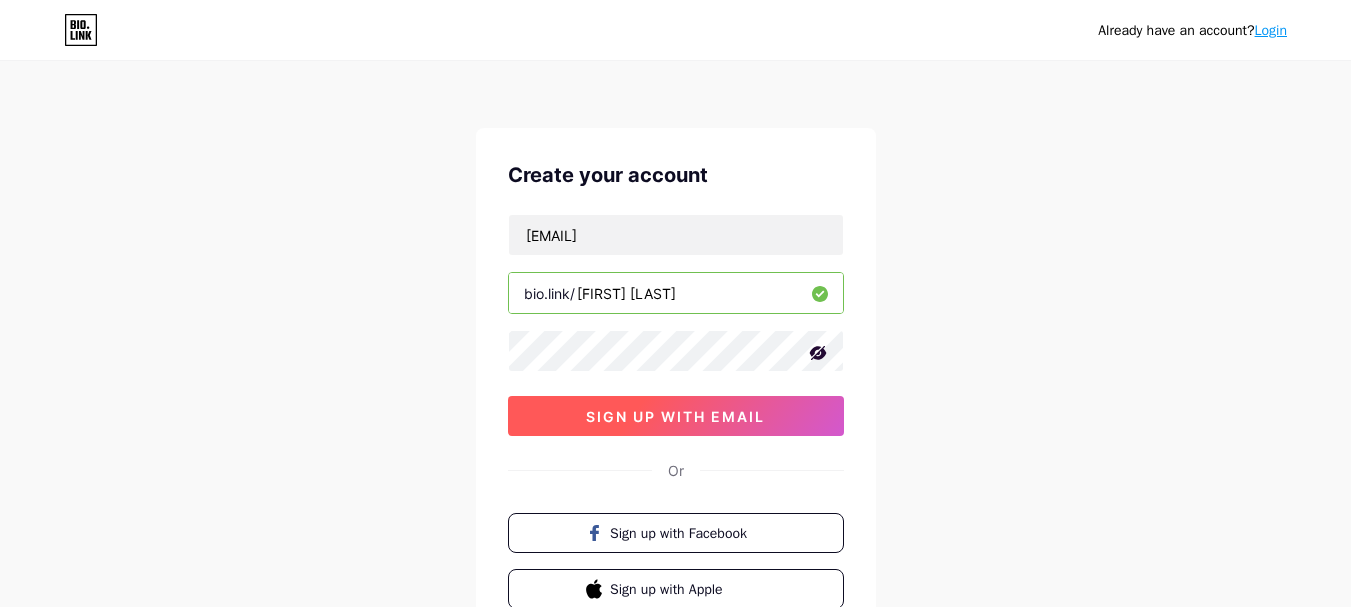 click on "sign up with email" at bounding box center (676, 416) 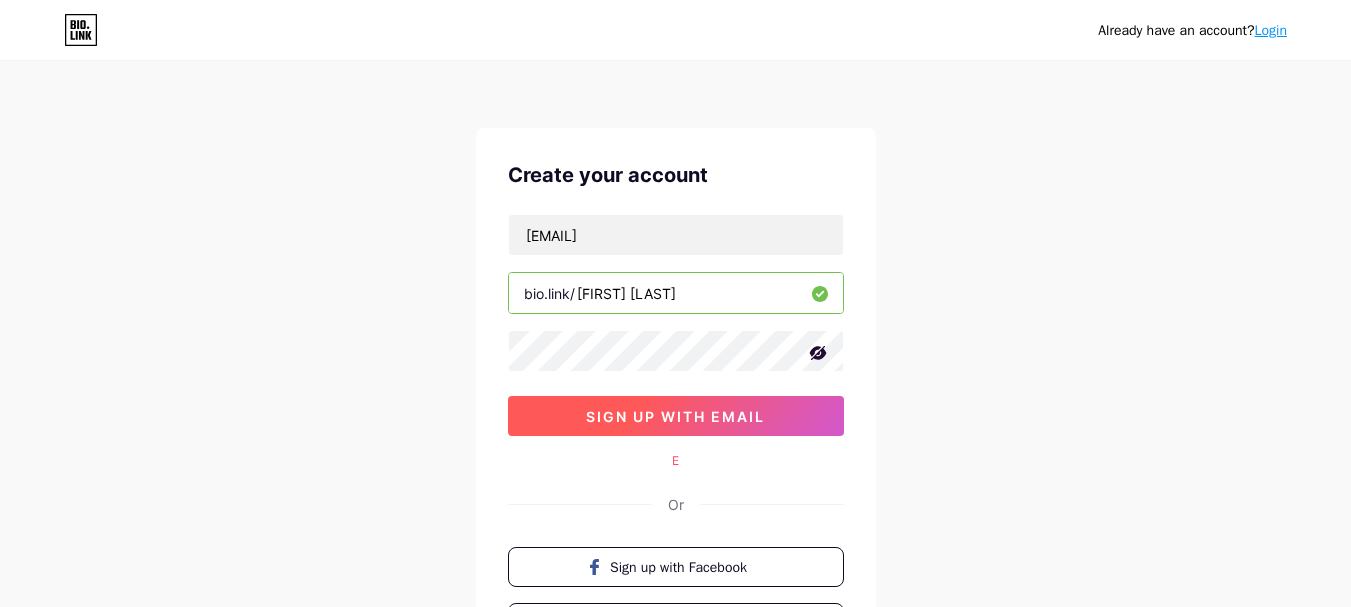 click on "sign up with email" at bounding box center [676, 416] 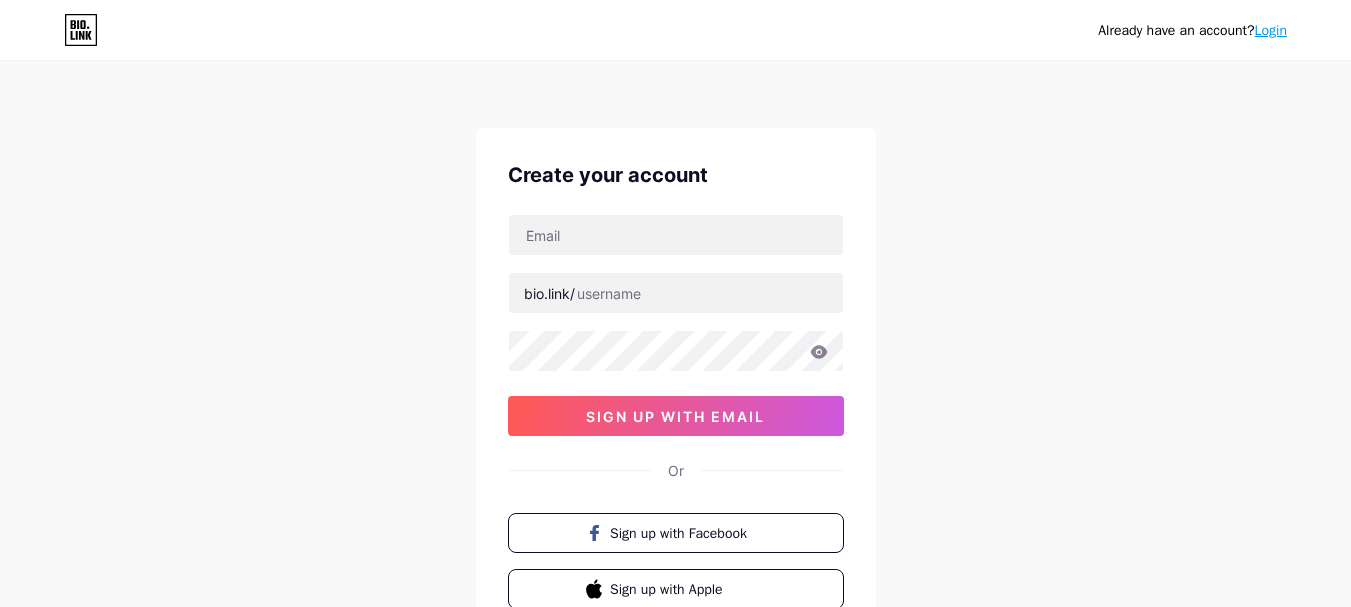 scroll, scrollTop: 0, scrollLeft: 0, axis: both 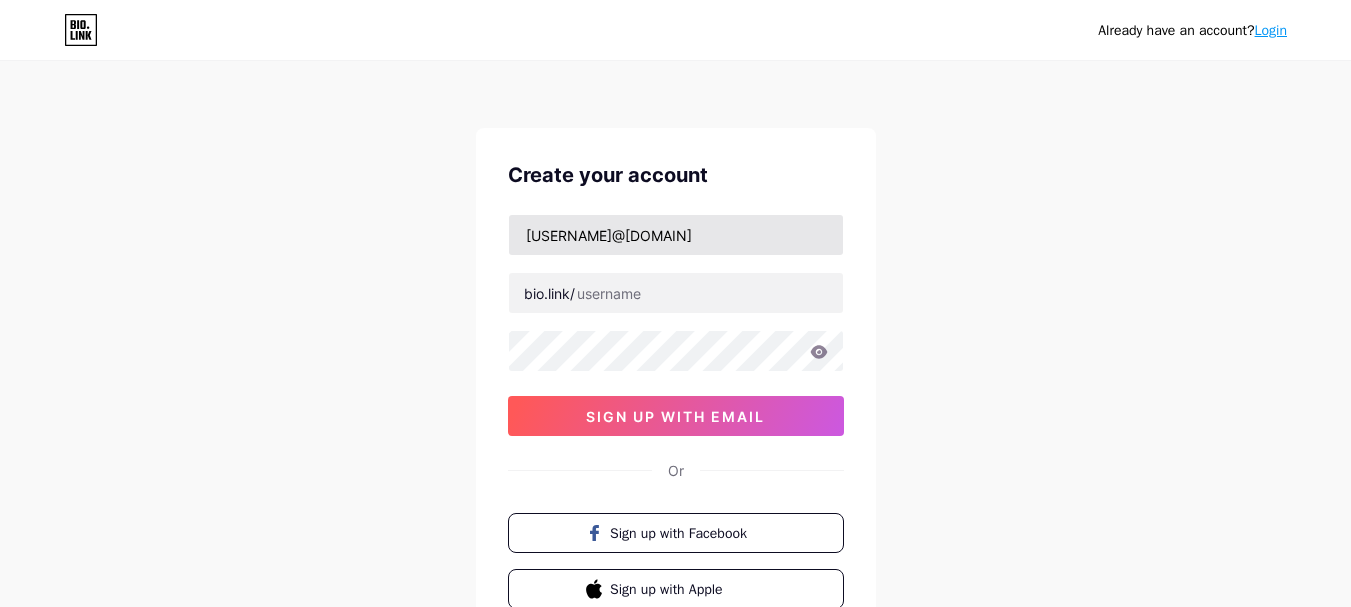 type on "[USERNAME]@[DOMAIN]" 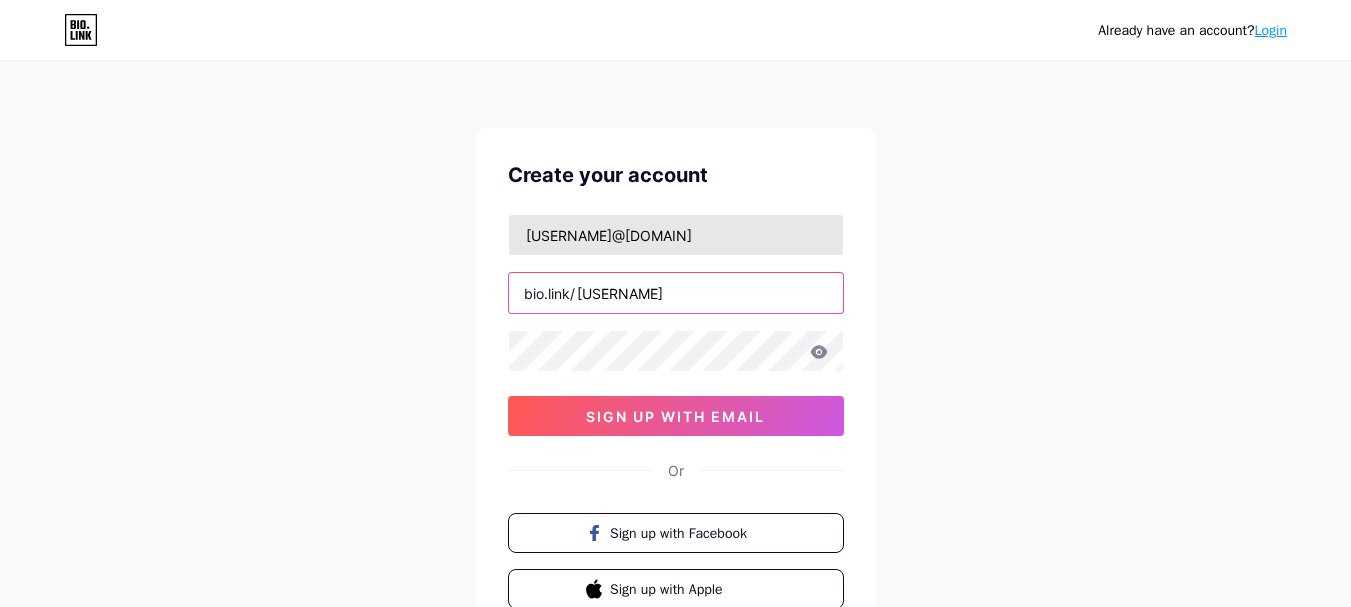 type on "[USERNAME]" 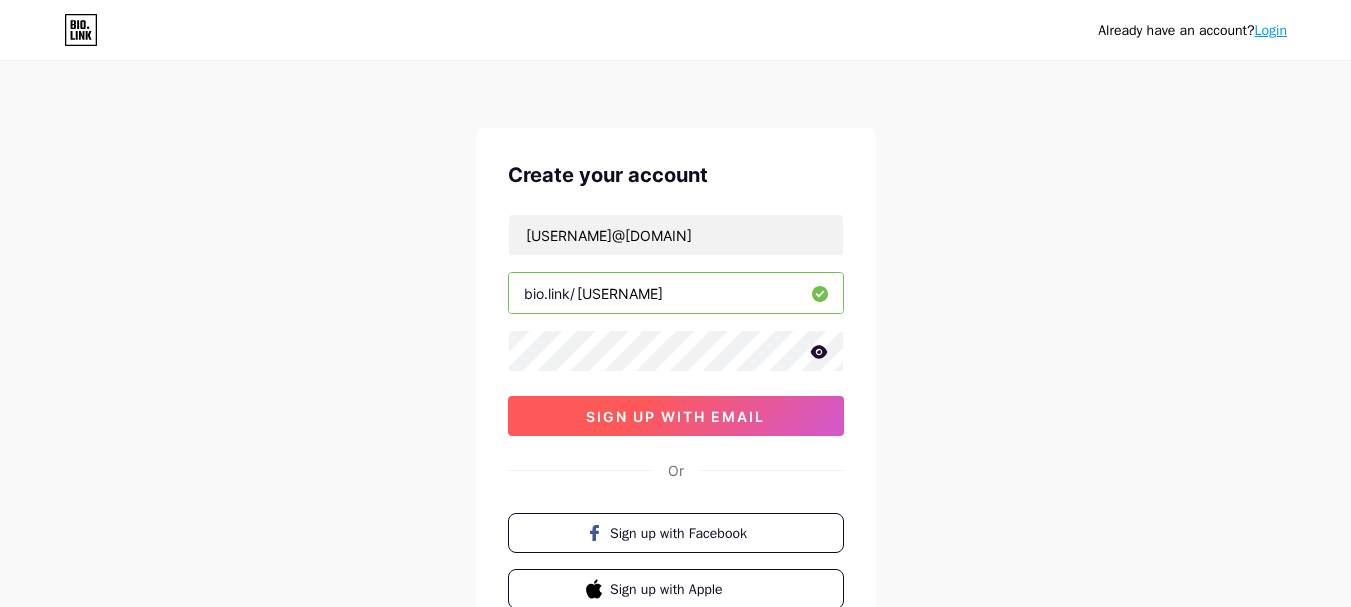 click on "sign up with email" at bounding box center [676, 416] 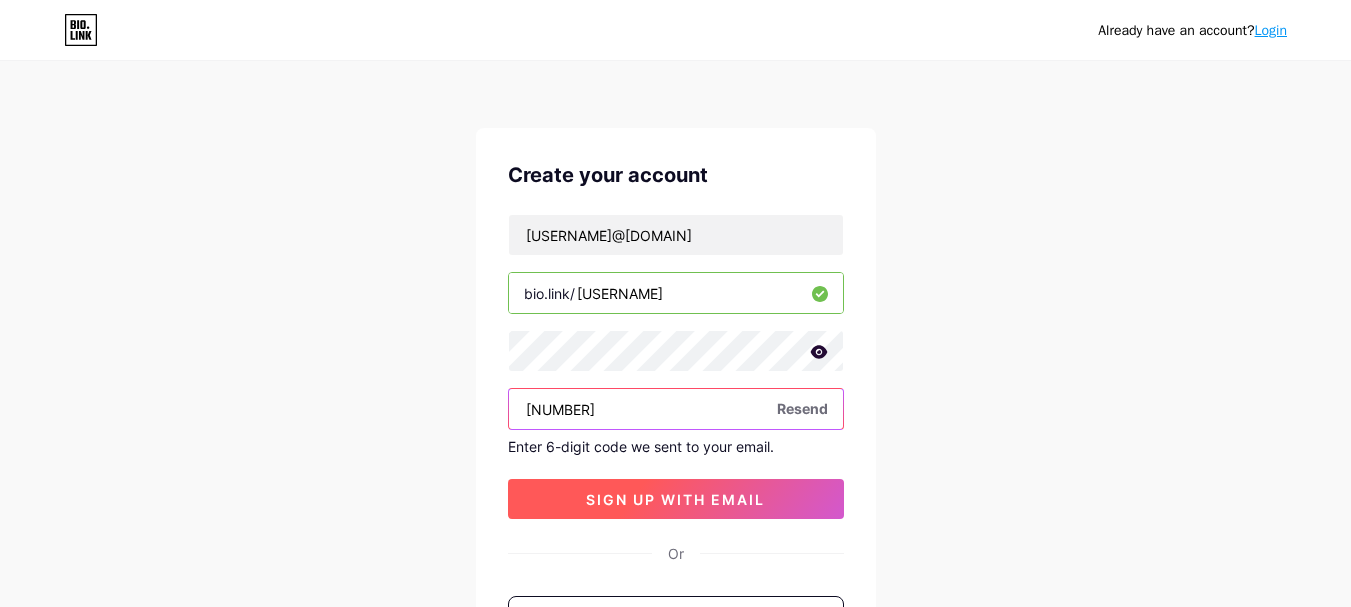 type on "711347" 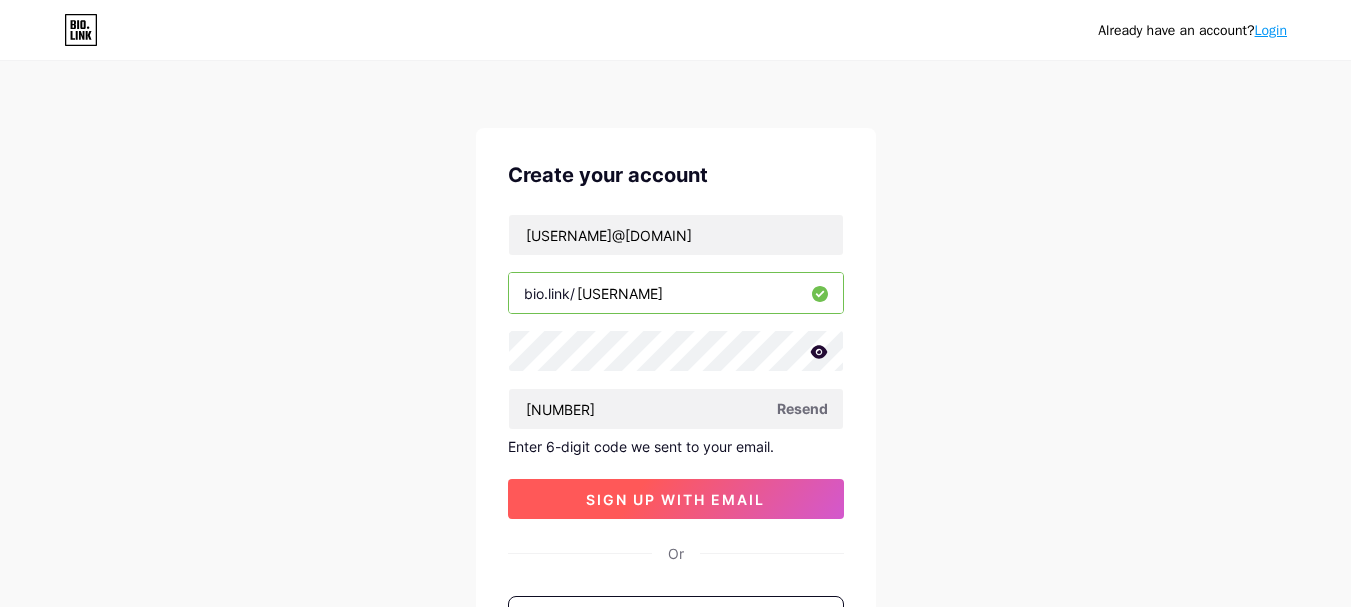 click on "sign up with email" at bounding box center [676, 499] 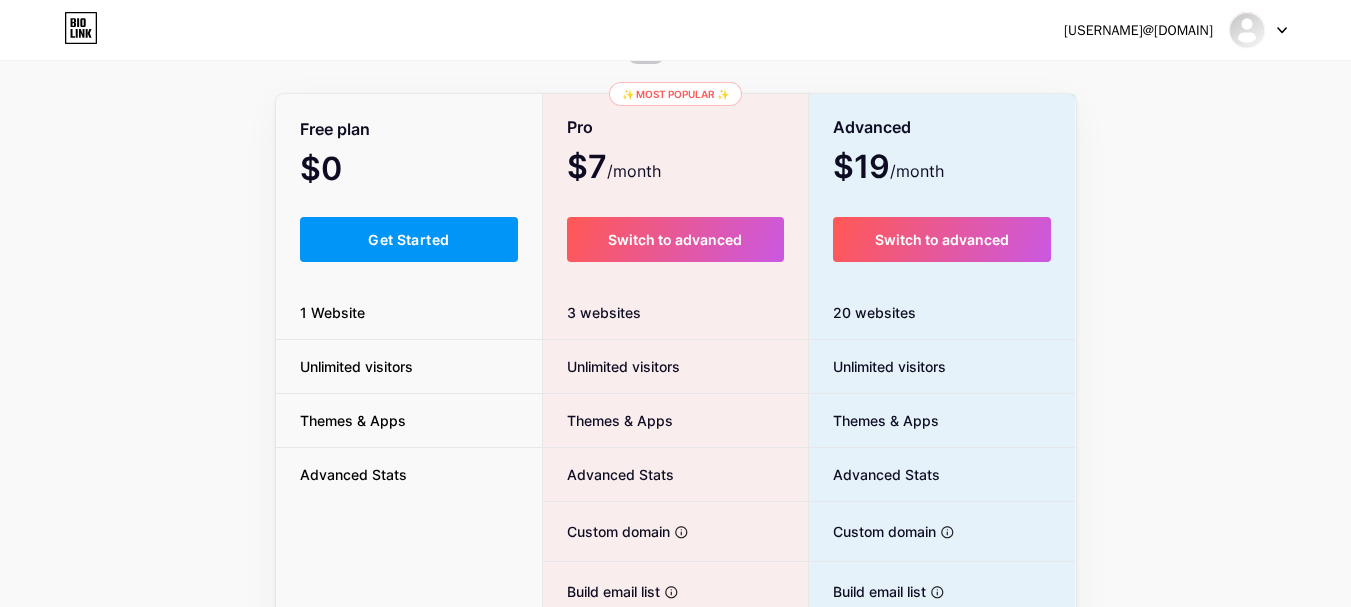 scroll, scrollTop: 300, scrollLeft: 0, axis: vertical 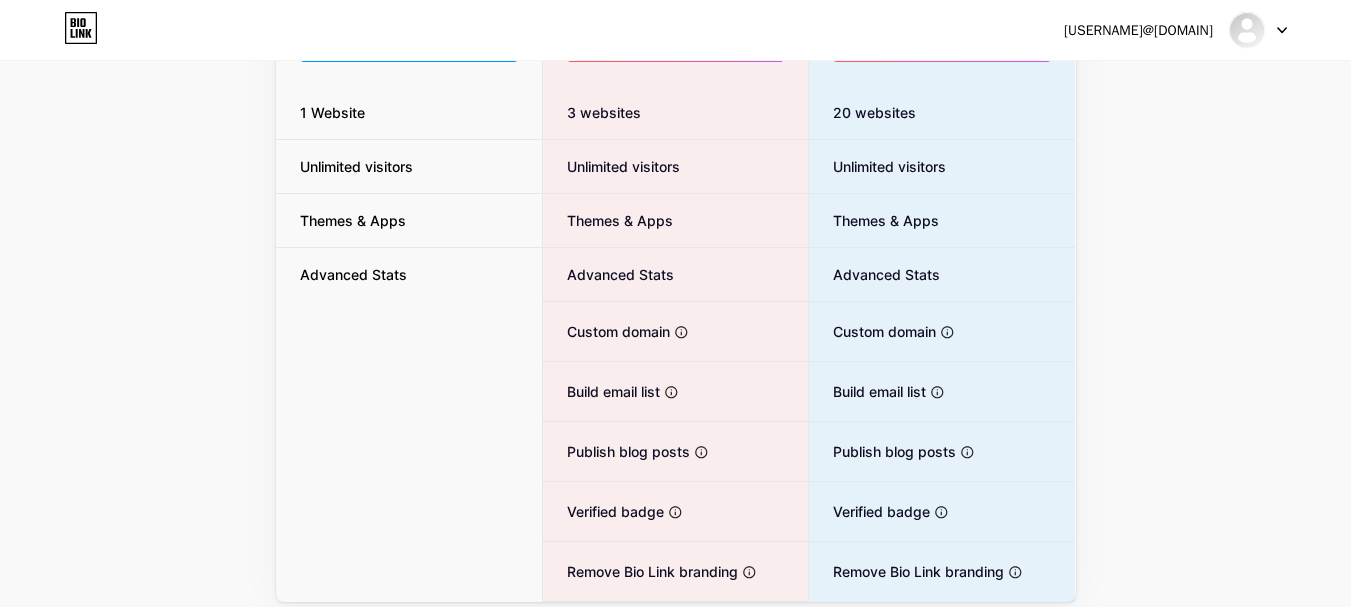 click 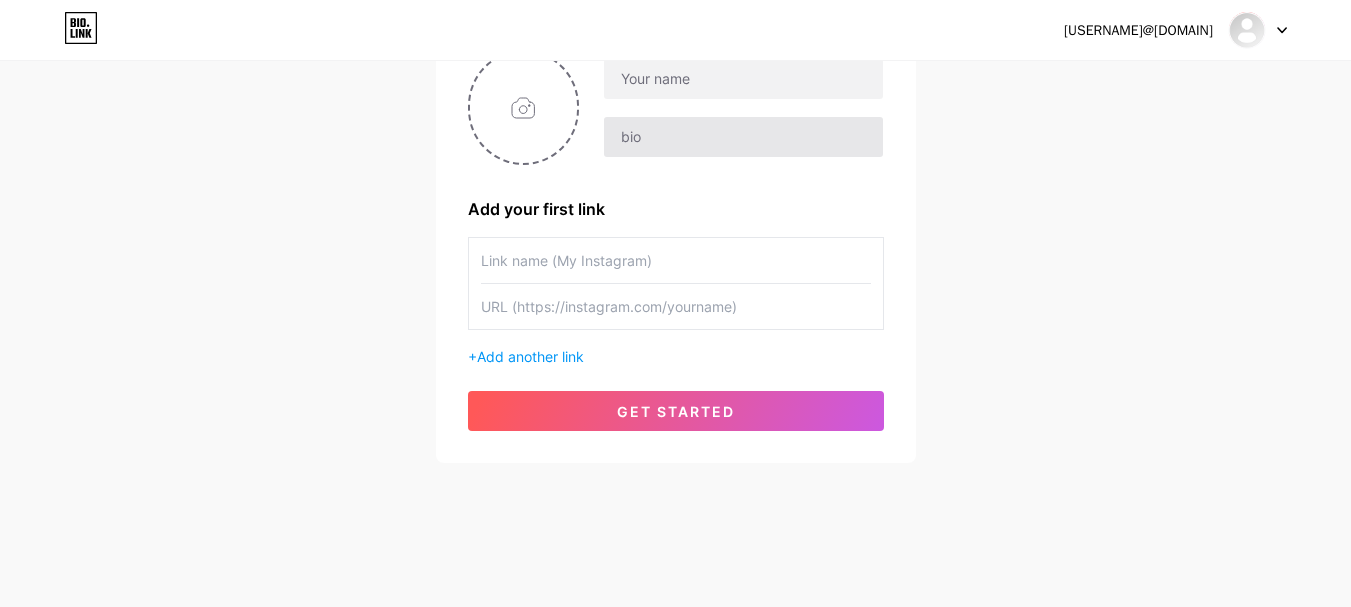 scroll, scrollTop: 0, scrollLeft: 0, axis: both 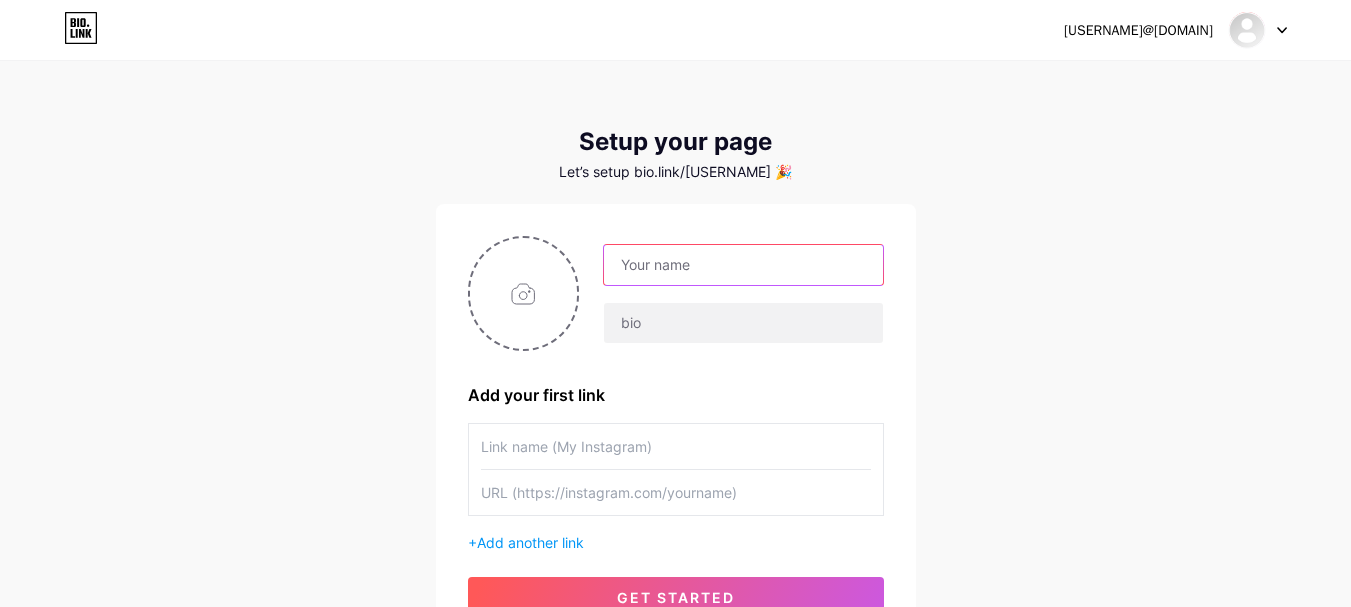 click at bounding box center (743, 265) 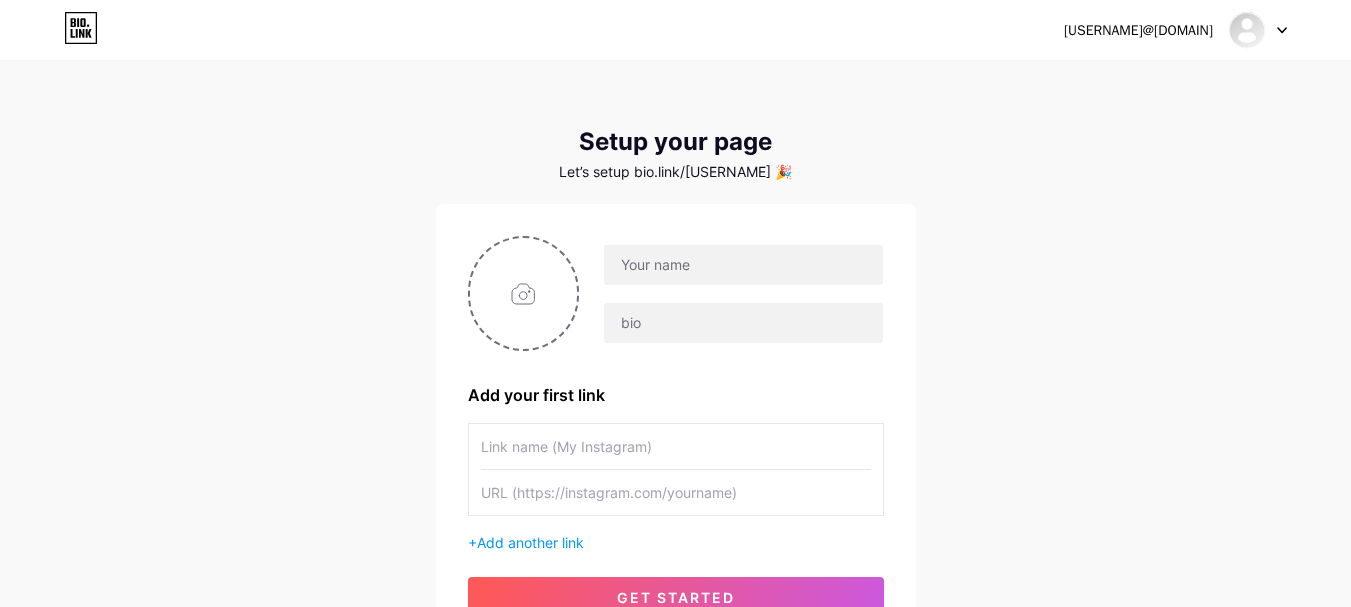 click on "tranbaobe52@gmail.com           Dashboard     Logout   Setup your page   Let’s setup bio.link/thanhtrucnangvon 🎉                       Add your first link
+  Add another link     get started" at bounding box center [675, 356] 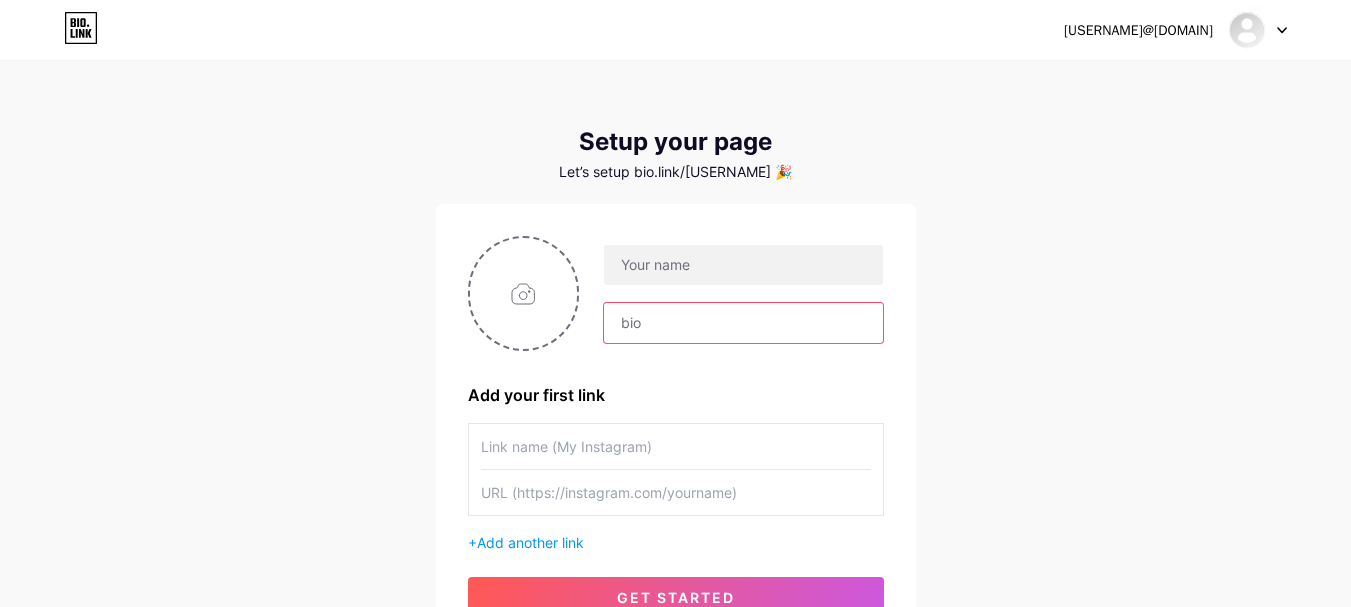 click at bounding box center (743, 323) 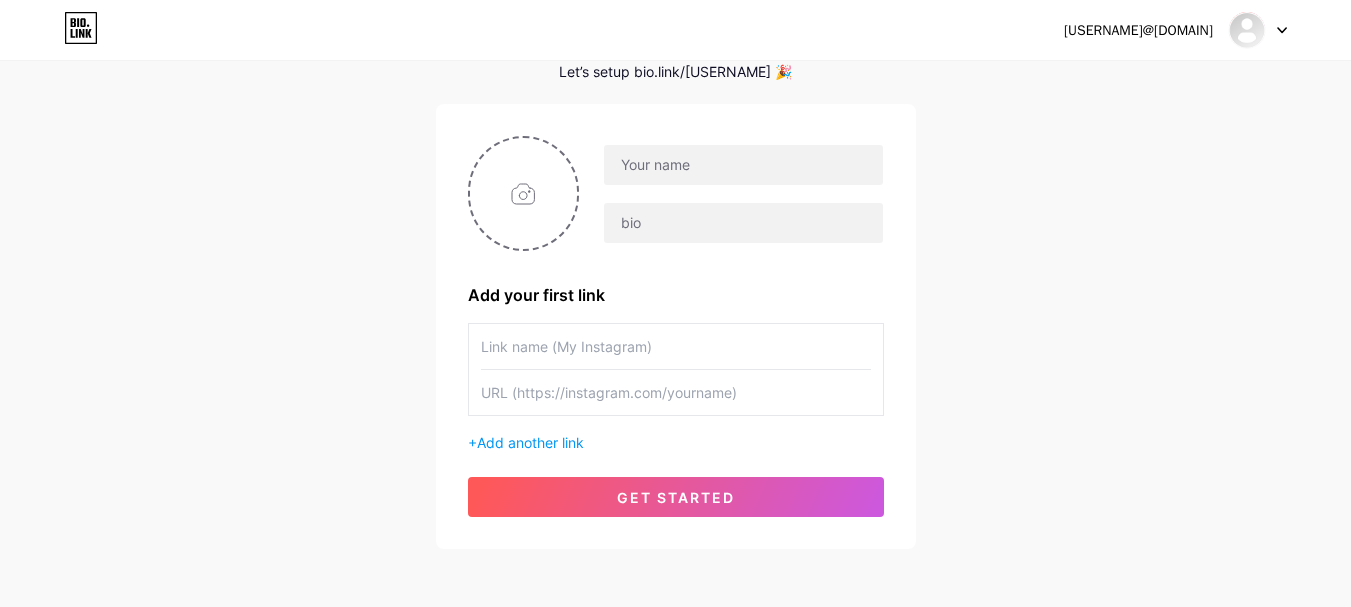 click at bounding box center (676, 346) 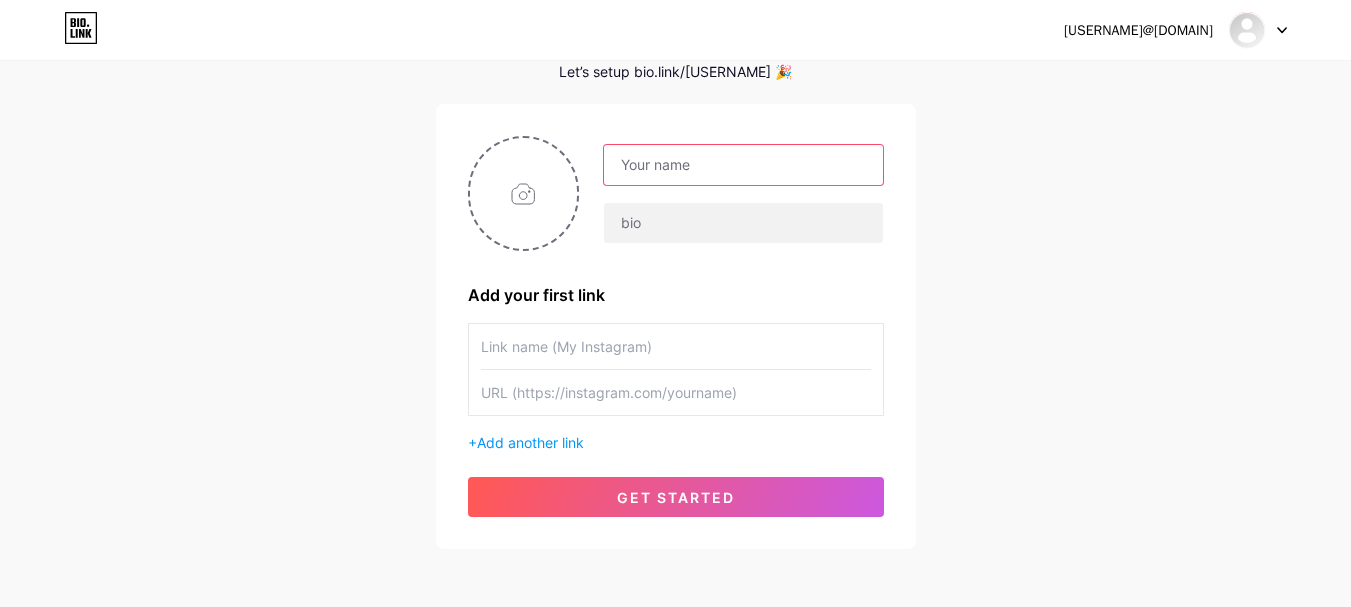 click at bounding box center [743, 165] 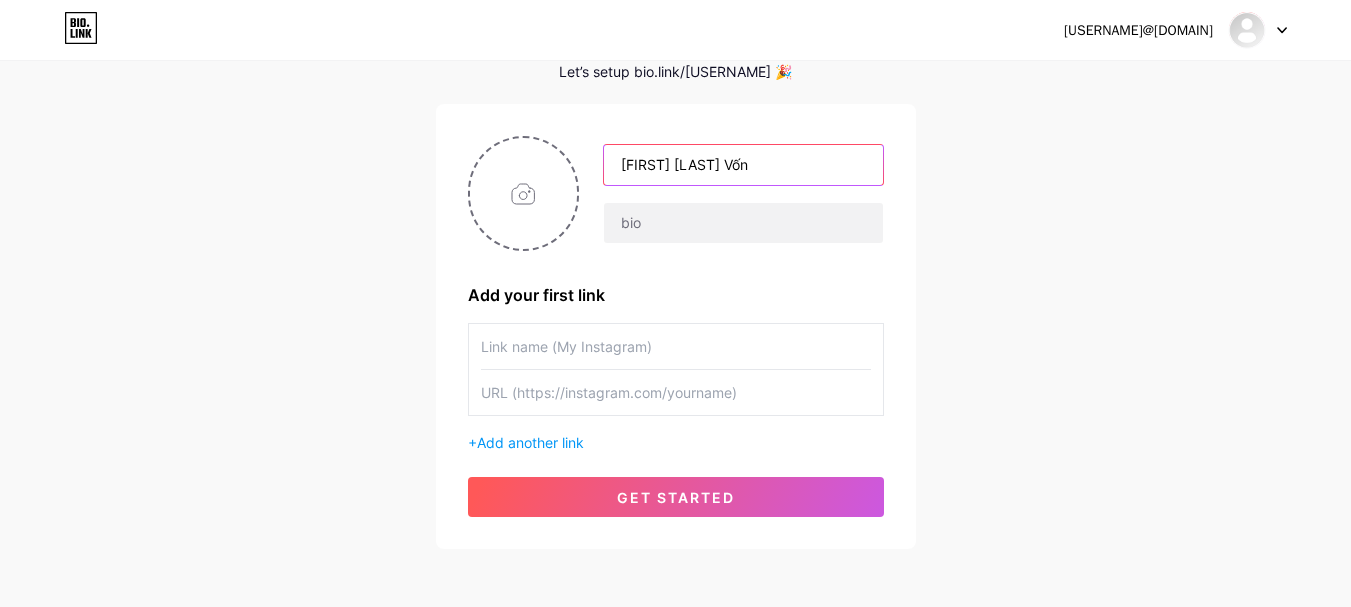 type on "[FIRST] [LAST]" 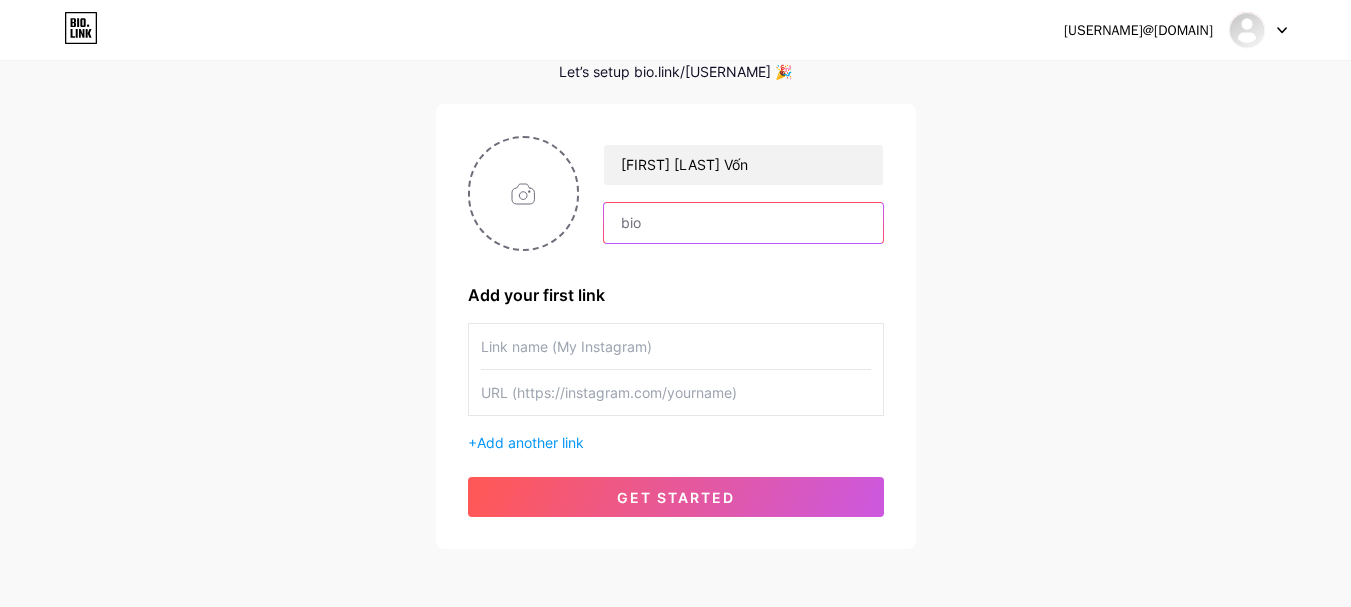 click at bounding box center (743, 223) 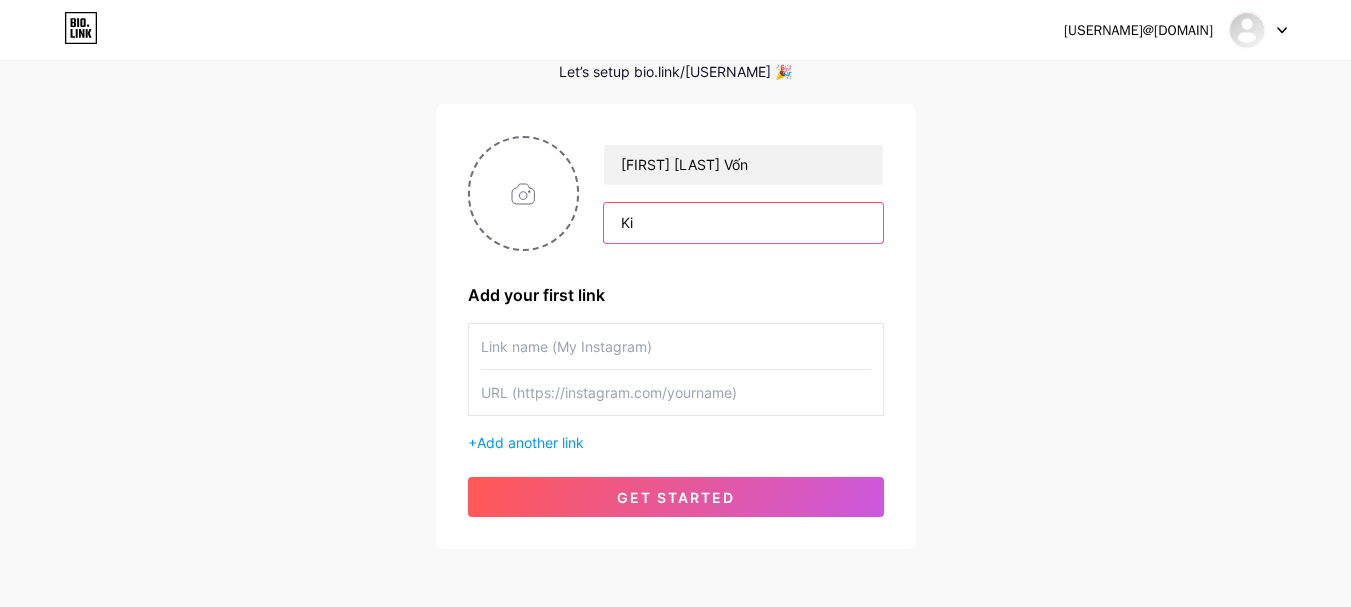 type on "K" 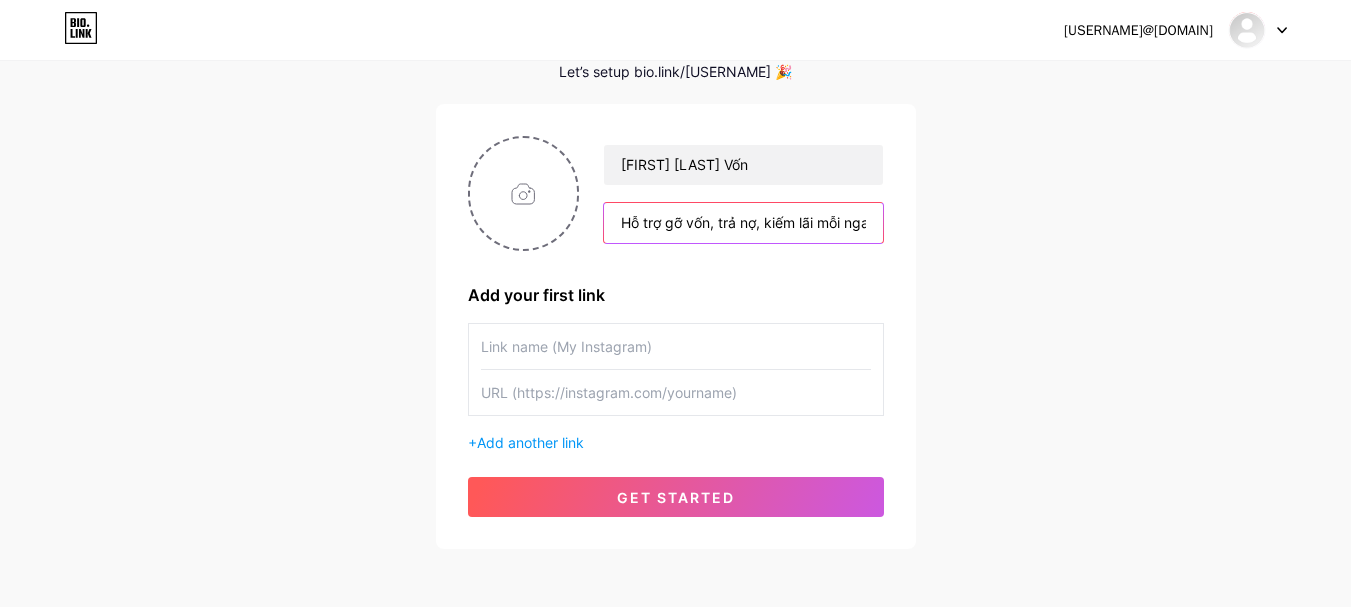 scroll, scrollTop: 0, scrollLeft: 14, axis: horizontal 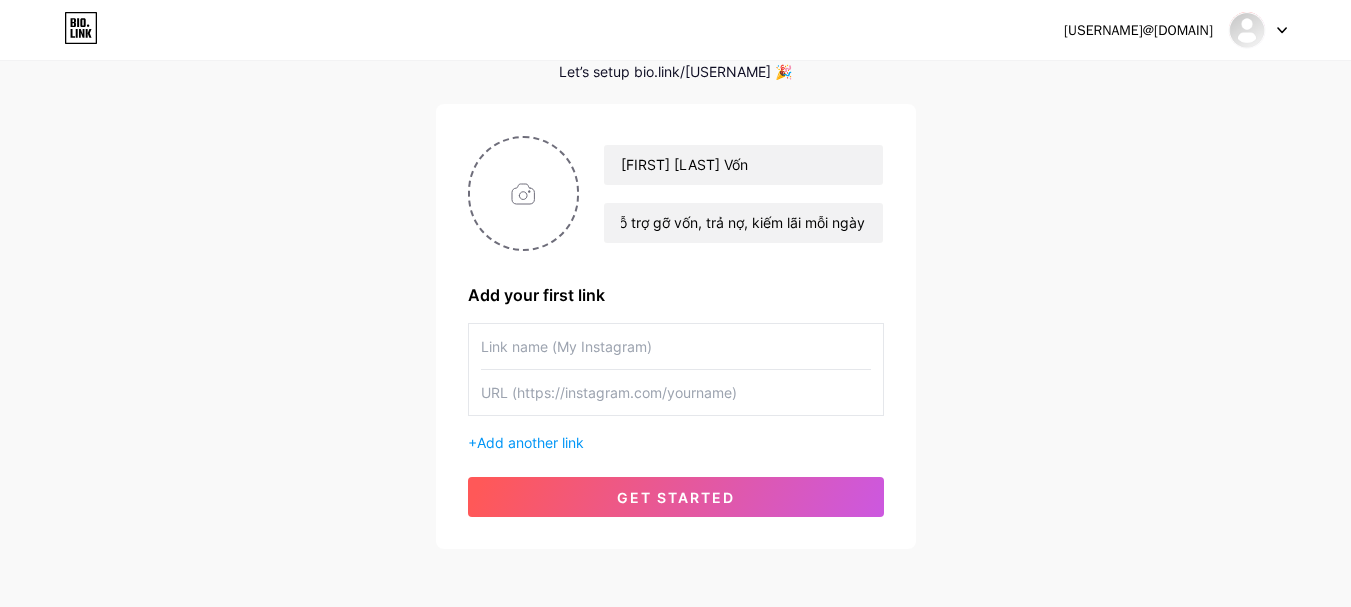 click at bounding box center [676, 346] 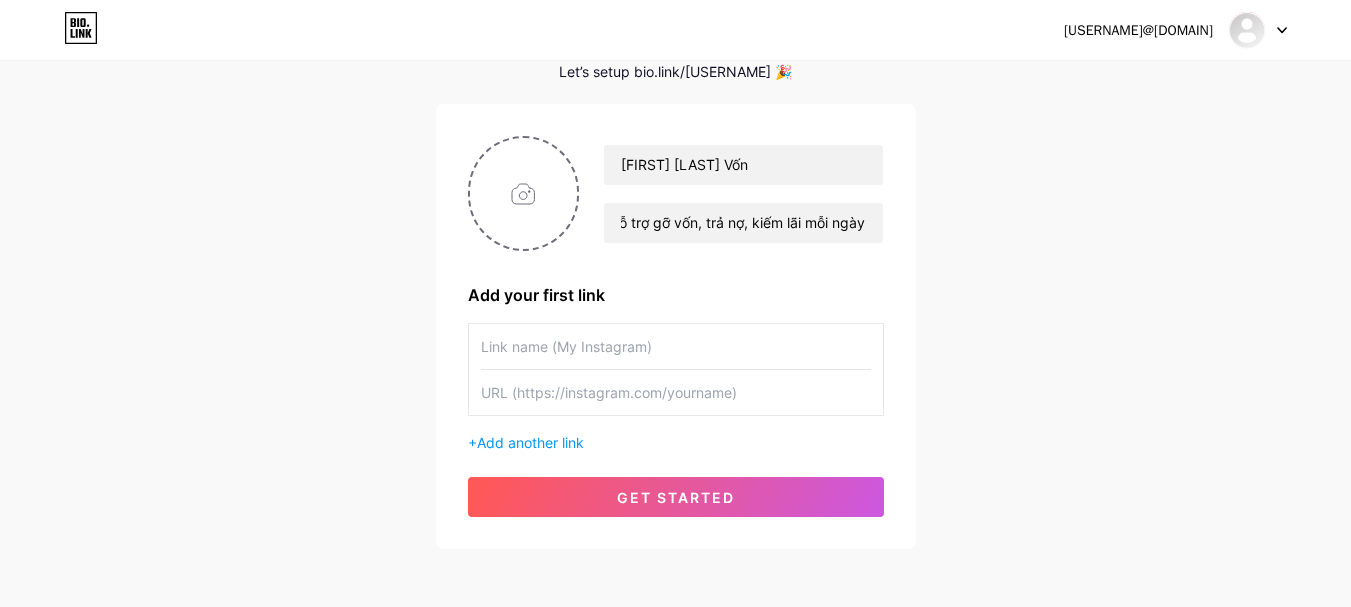 scroll, scrollTop: 0, scrollLeft: 0, axis: both 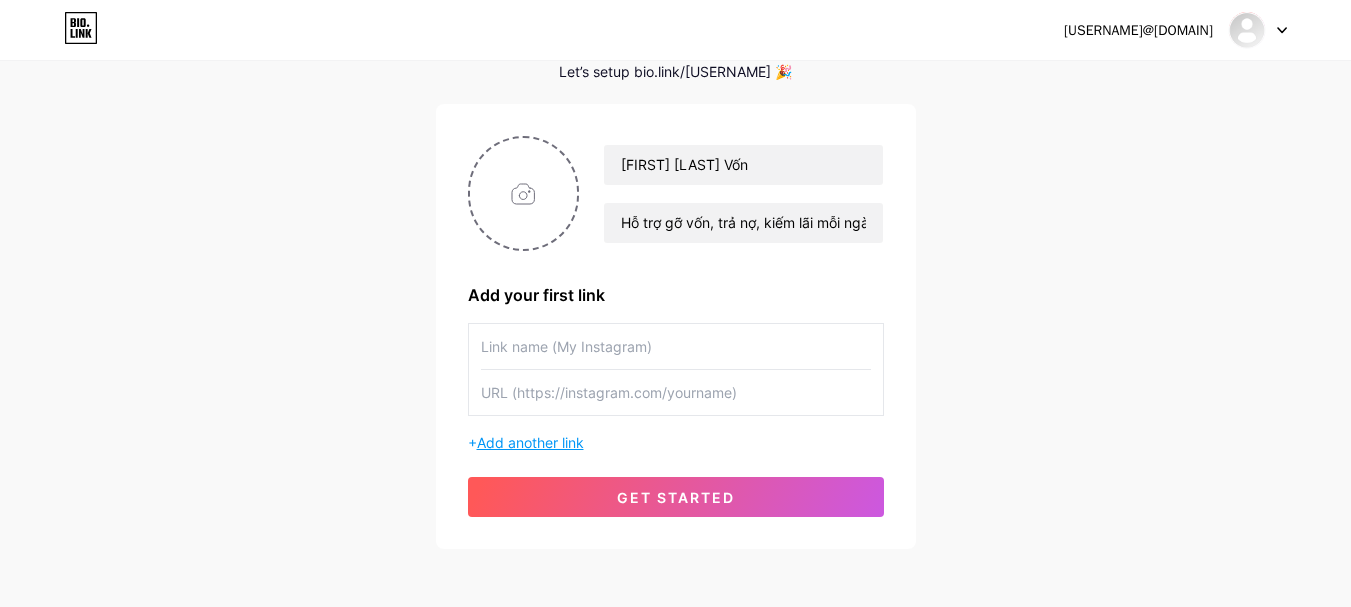 click on "Add another link" at bounding box center (530, 442) 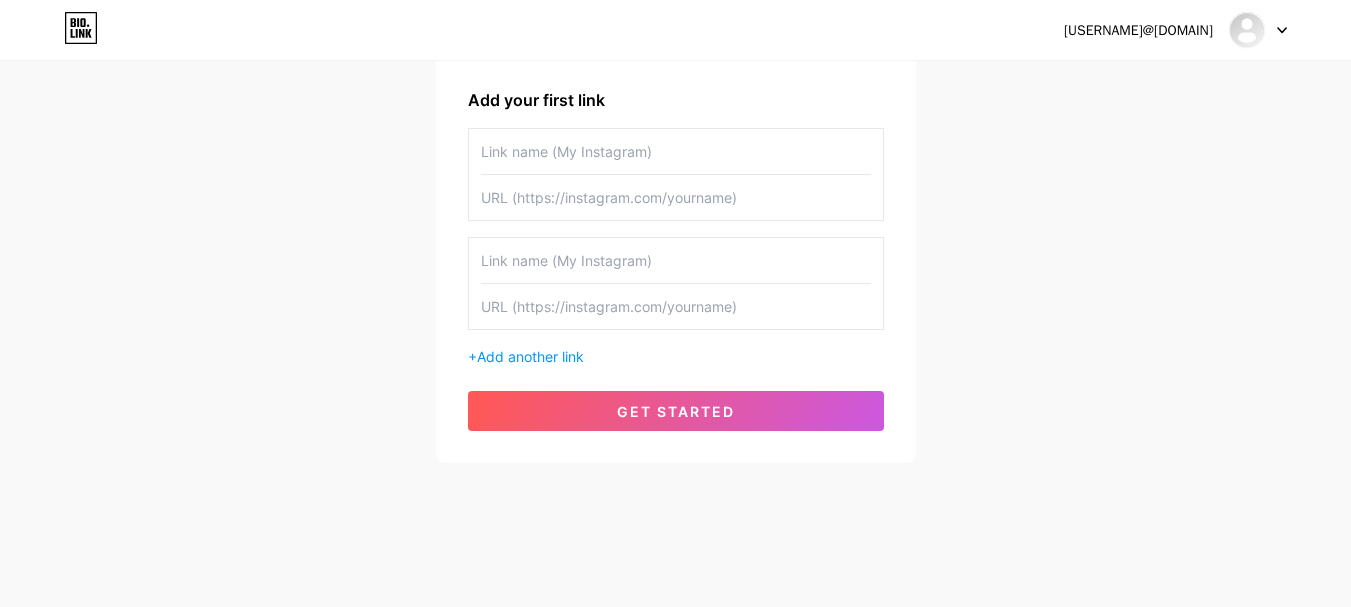 scroll, scrollTop: 0, scrollLeft: 0, axis: both 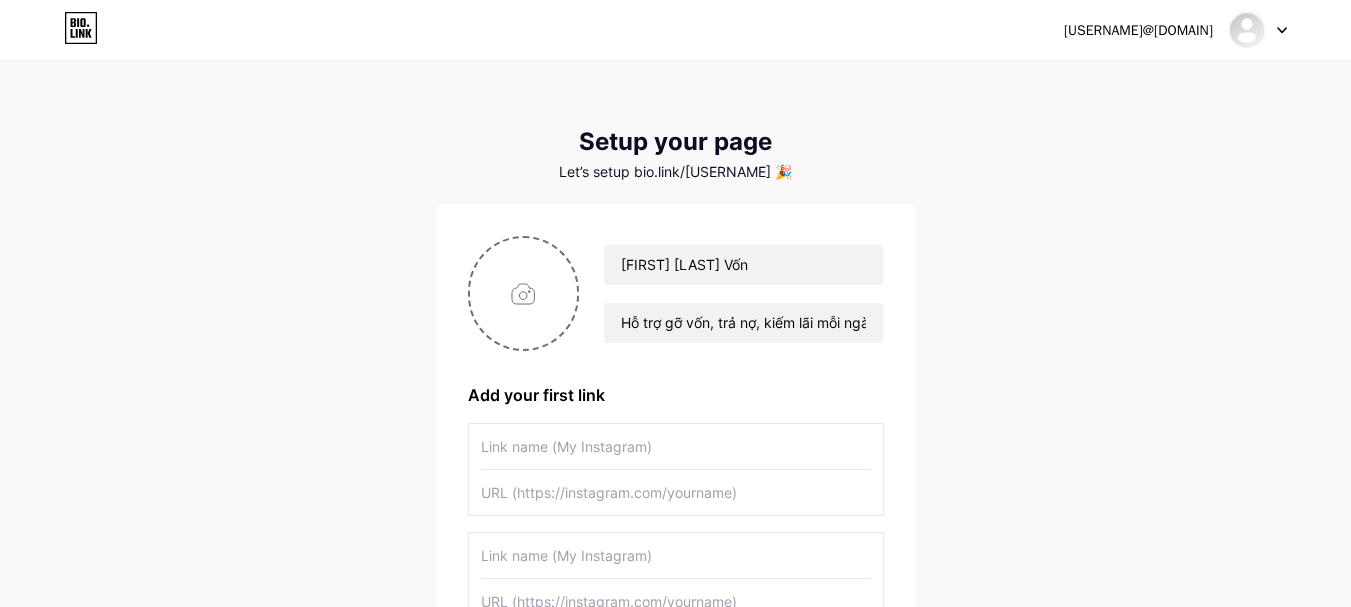click at bounding box center [676, 446] 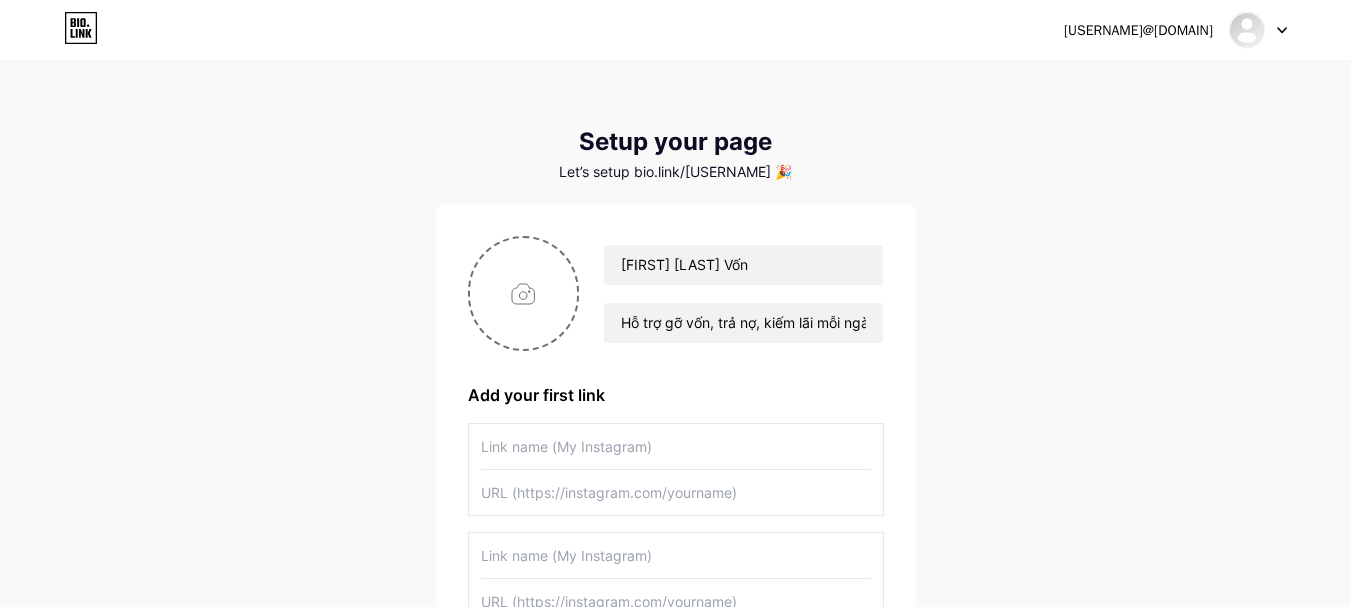 scroll, scrollTop: 295, scrollLeft: 0, axis: vertical 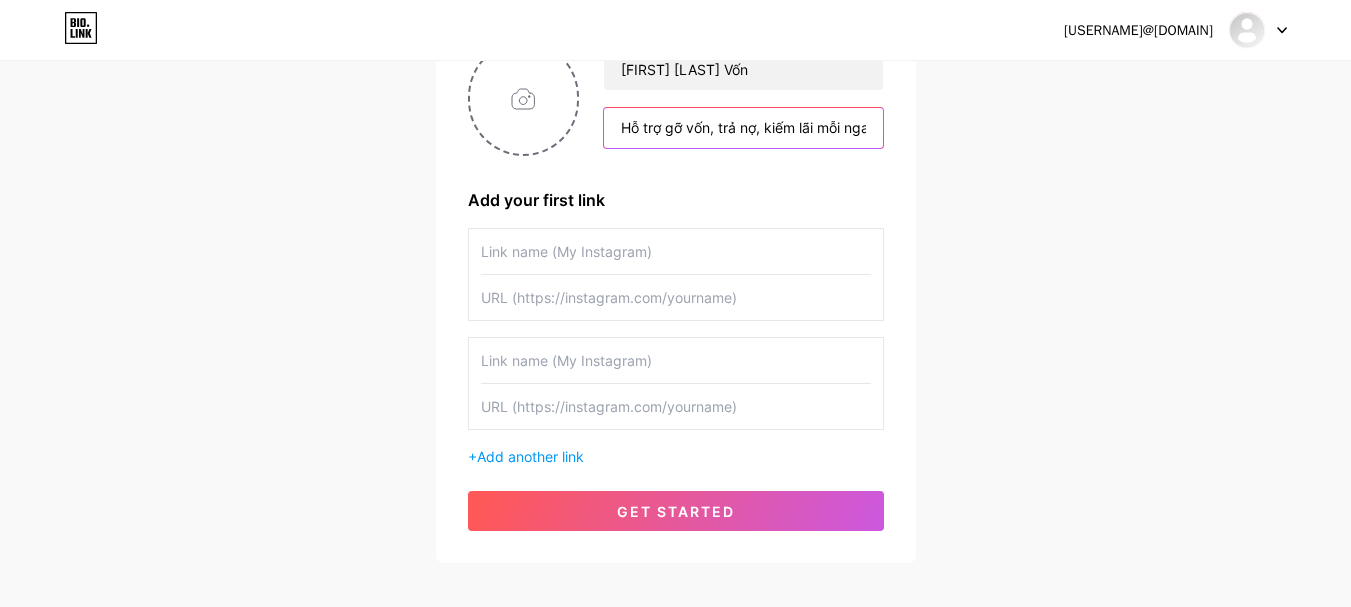 type on "Hỗ trợ gỡ vốn, trả nợ, kiếm lãi mỗi ngay·" 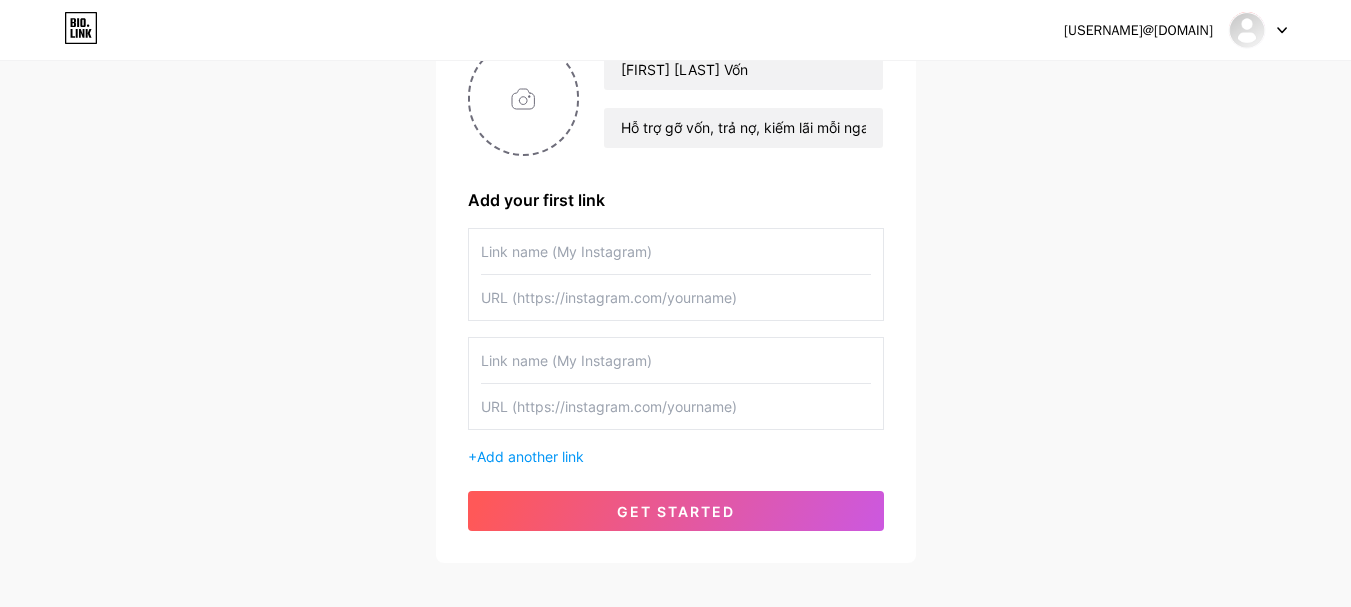 click at bounding box center [676, 251] 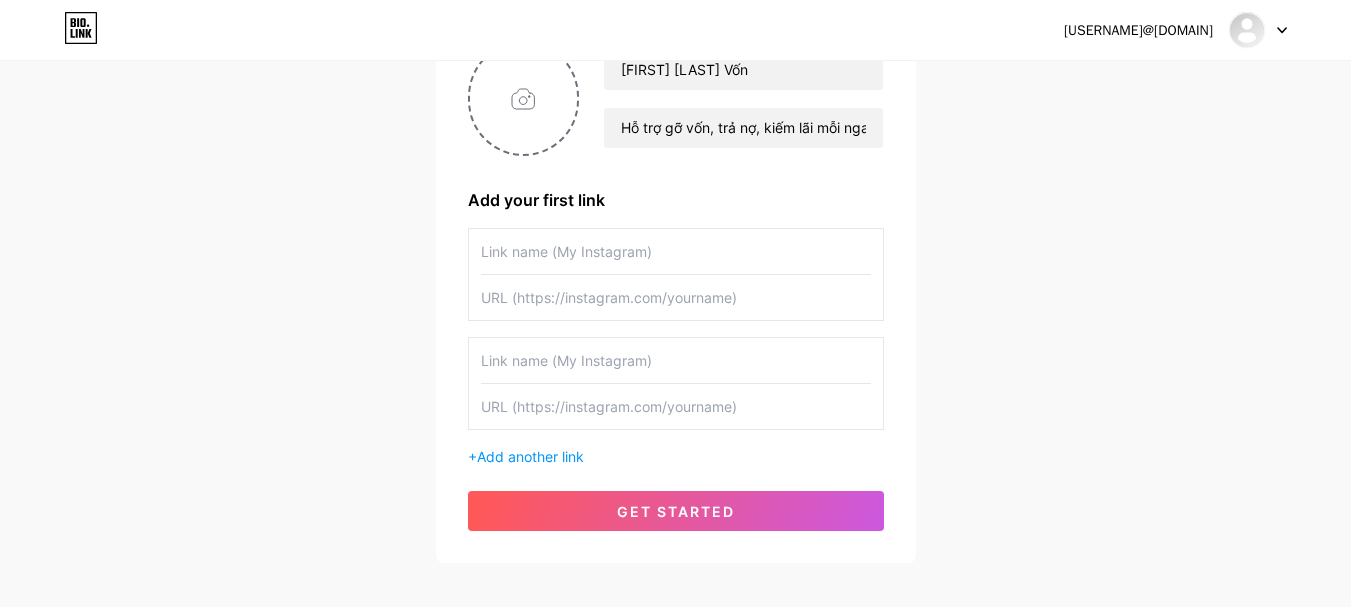 click at bounding box center (676, 251) 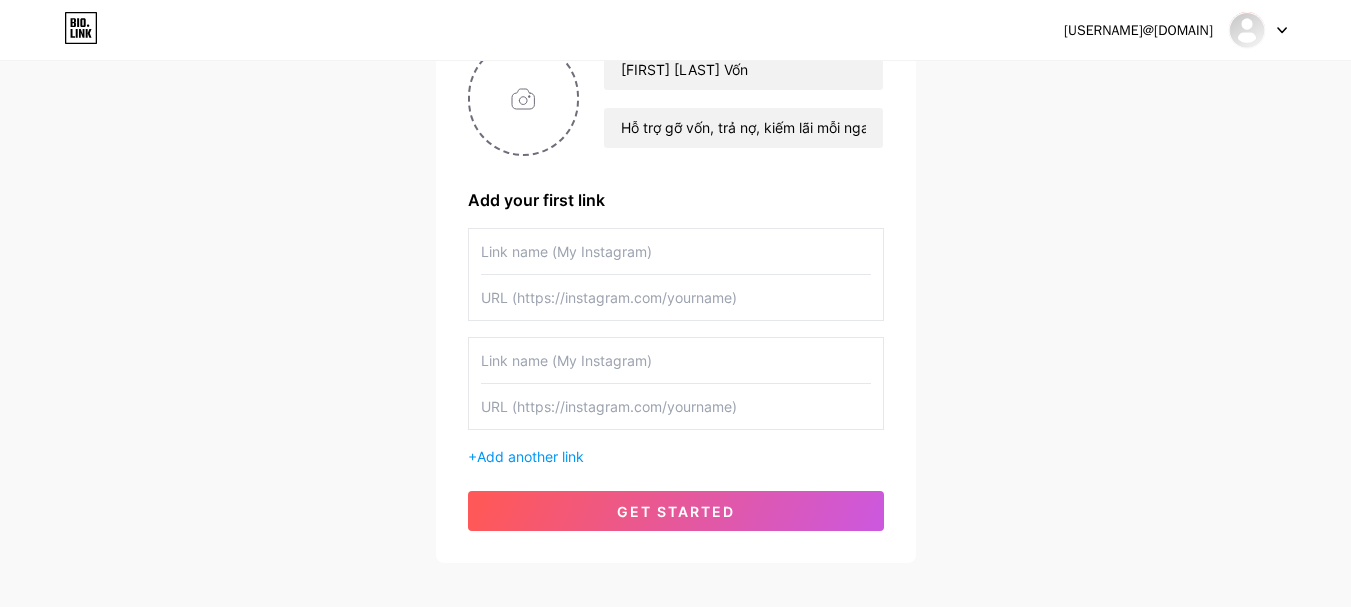 click at bounding box center (676, 251) 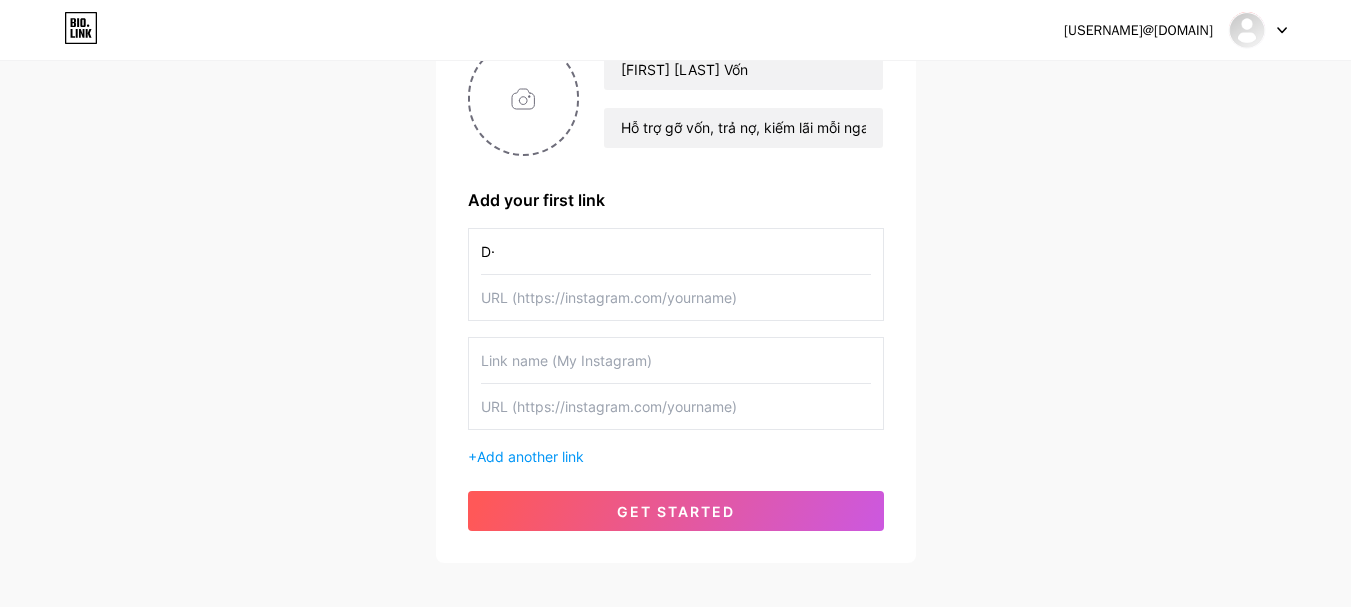 type on "D" 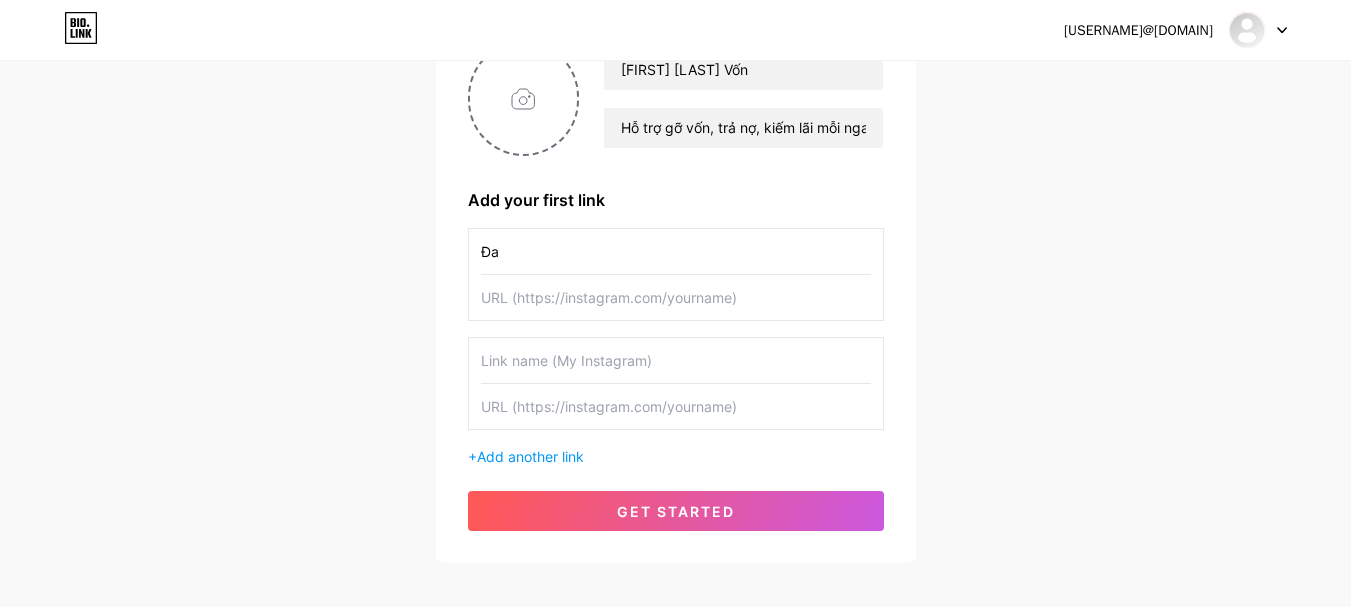 type on "Đ" 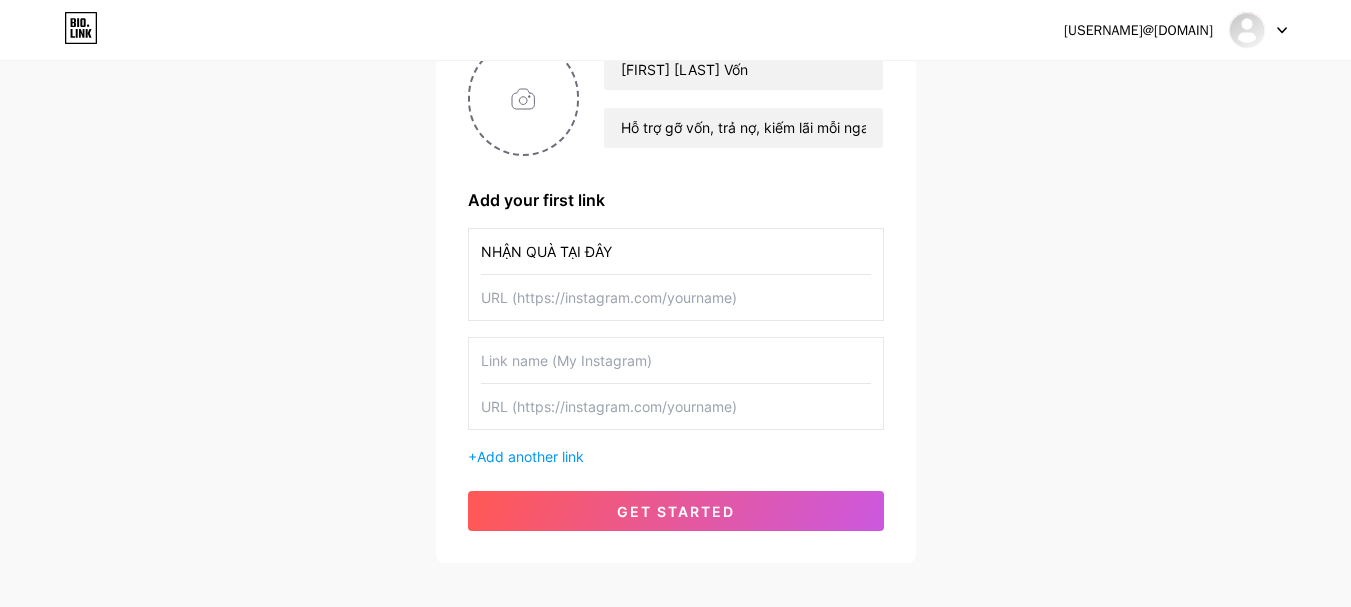 type on "NHẬN QUÀ TẠI ĐÂY" 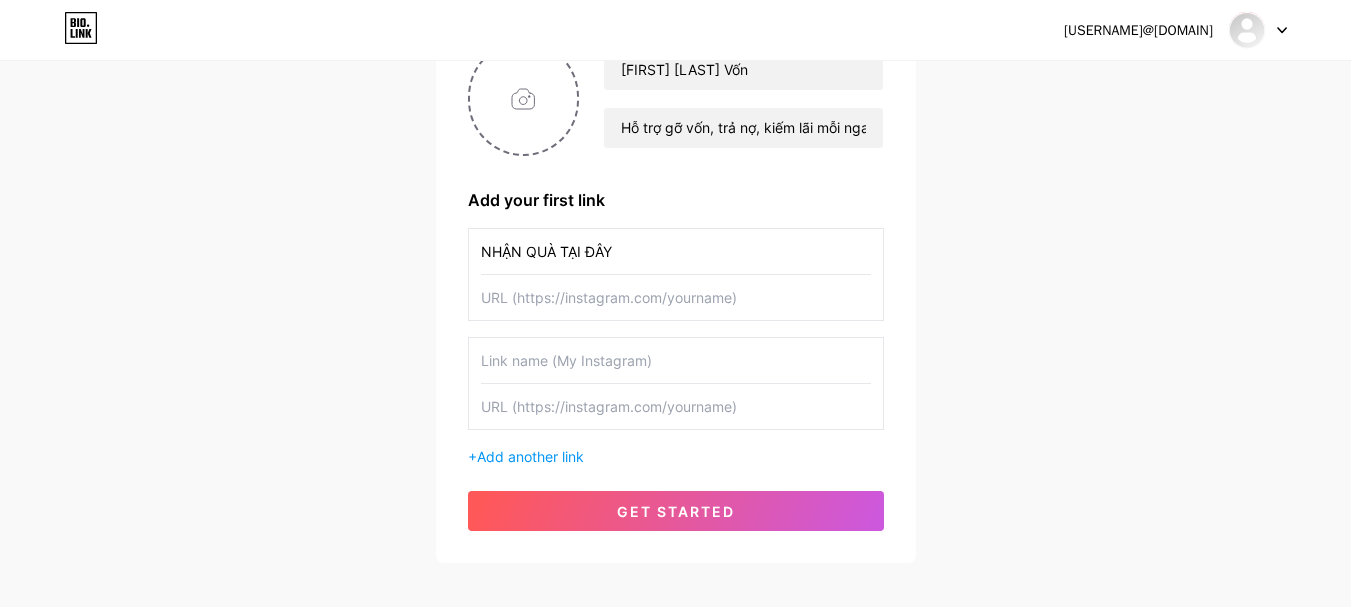 paste on "https://t.me/" 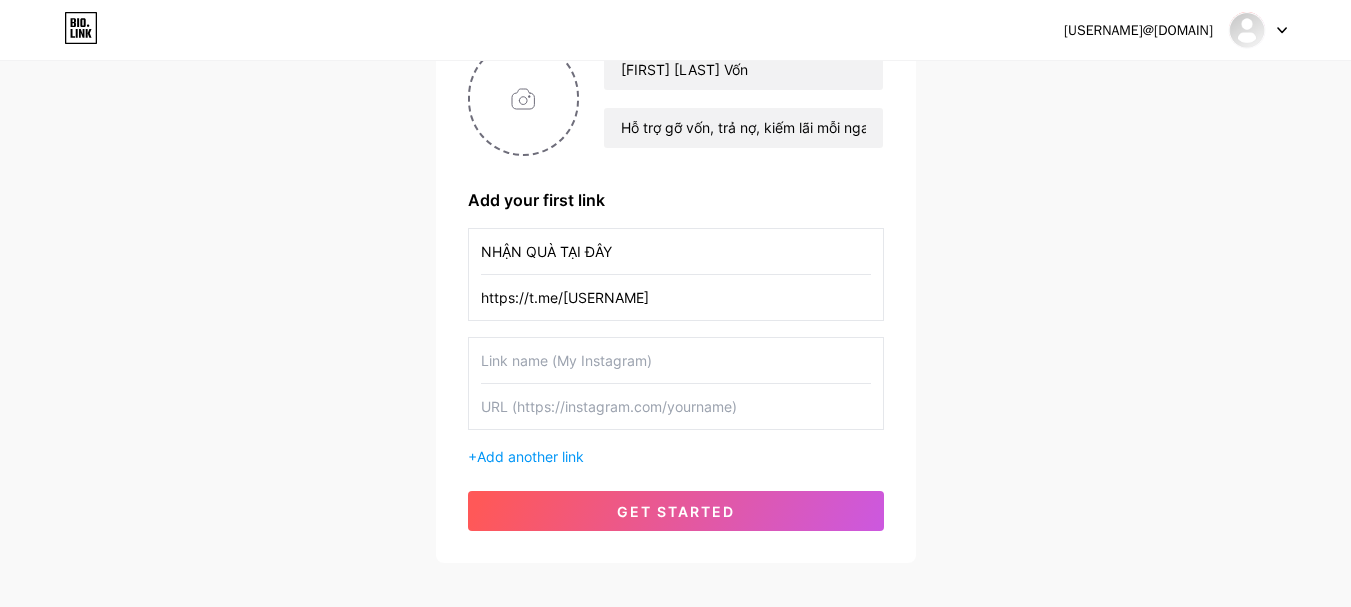 type on "https://t.me/[USERNAME]" 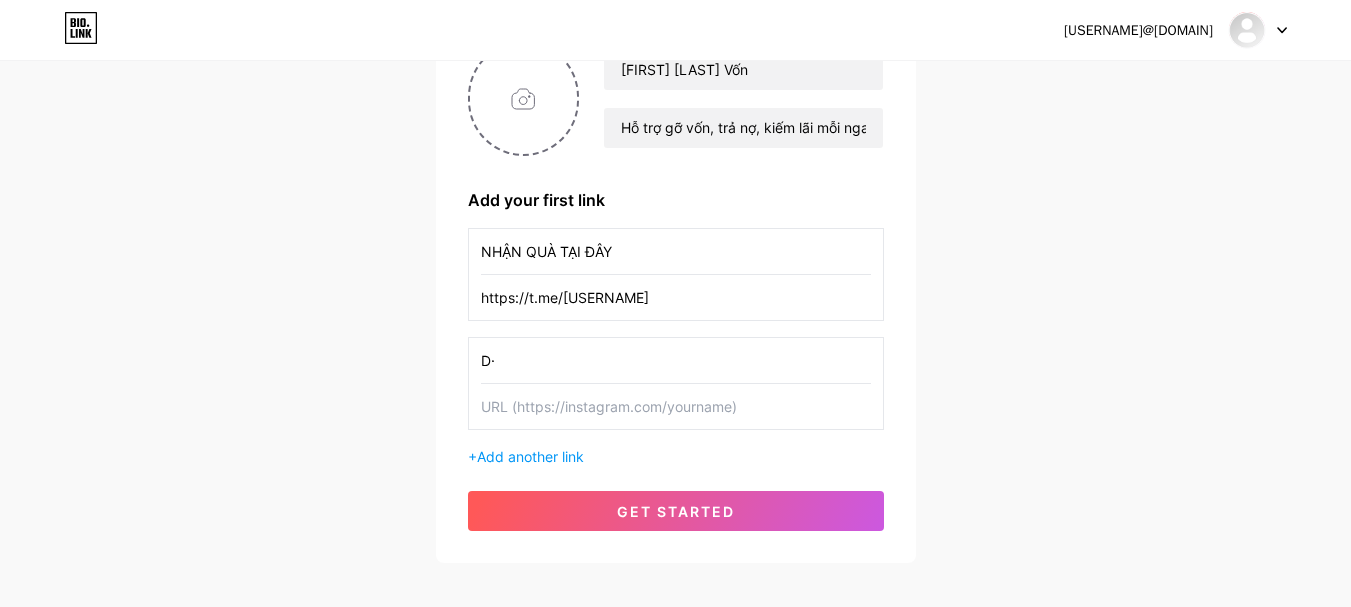 type on "D" 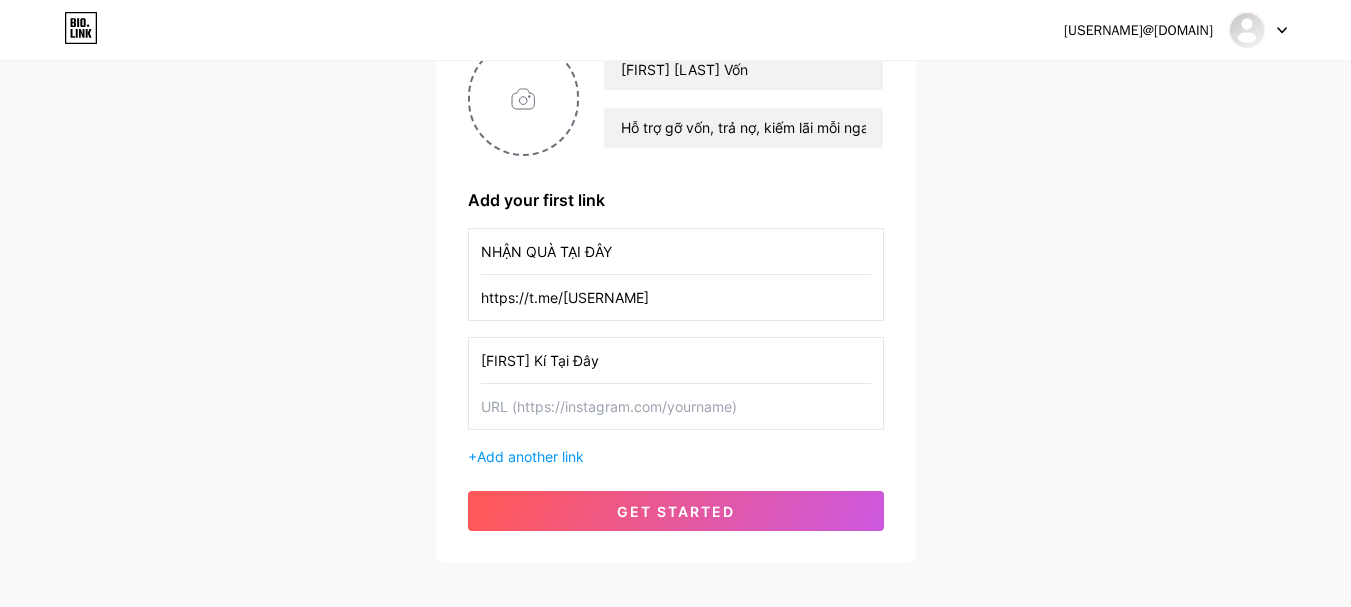 type on "Đăng Kí Tại Đây" 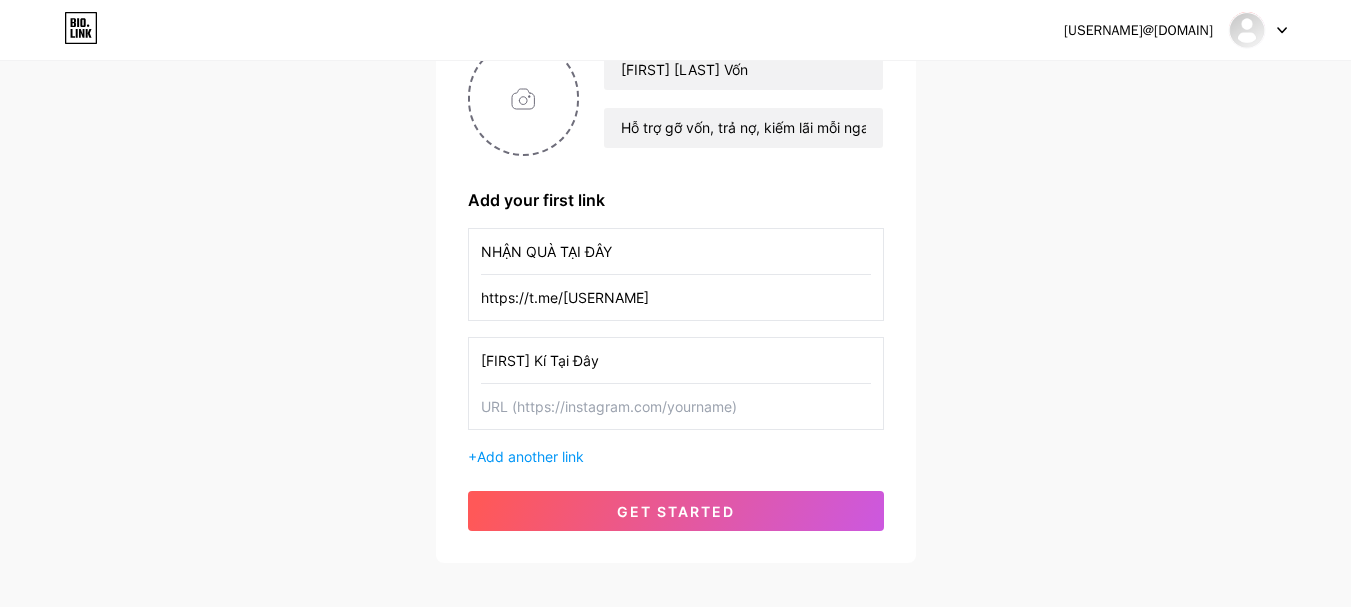 click at bounding box center (676, 406) 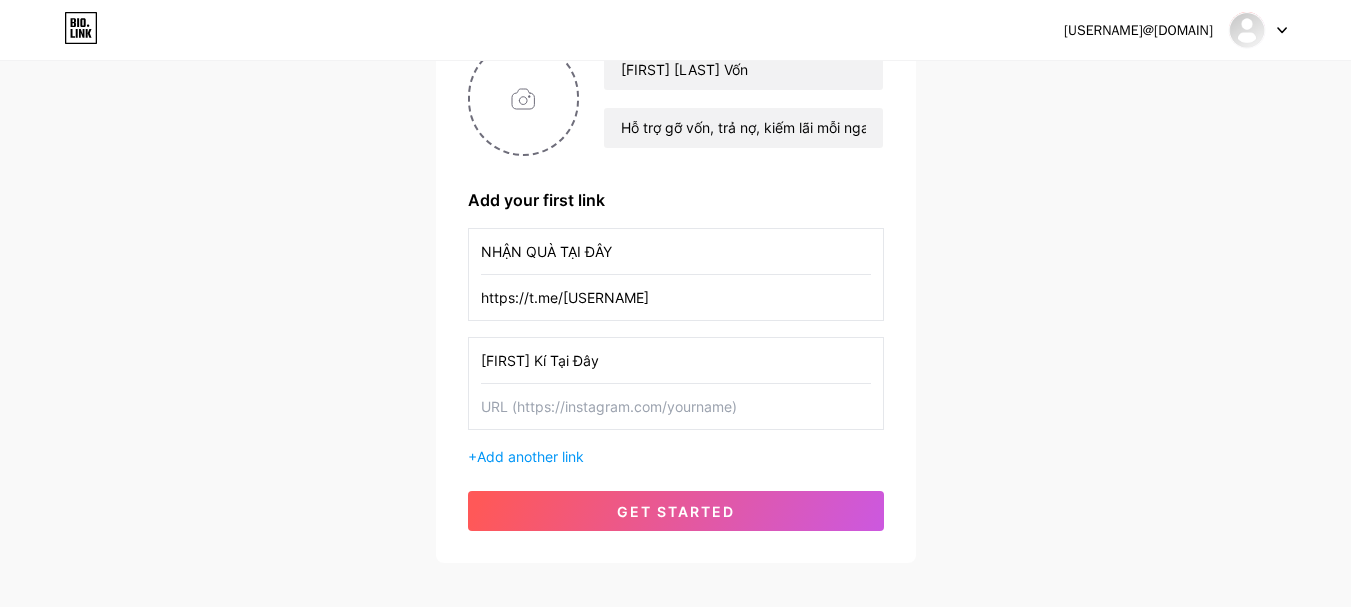 paste on "https://urlvn.net/[USERNAME]" 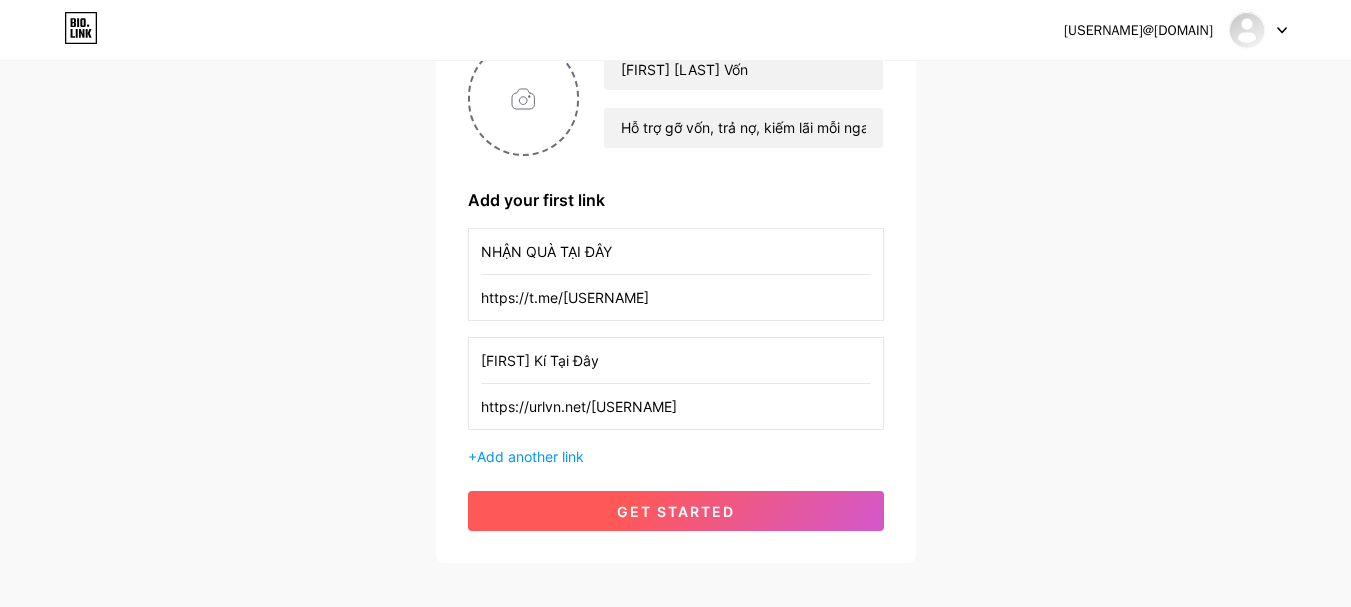 type on "https://urlvn.net/[USERNAME]" 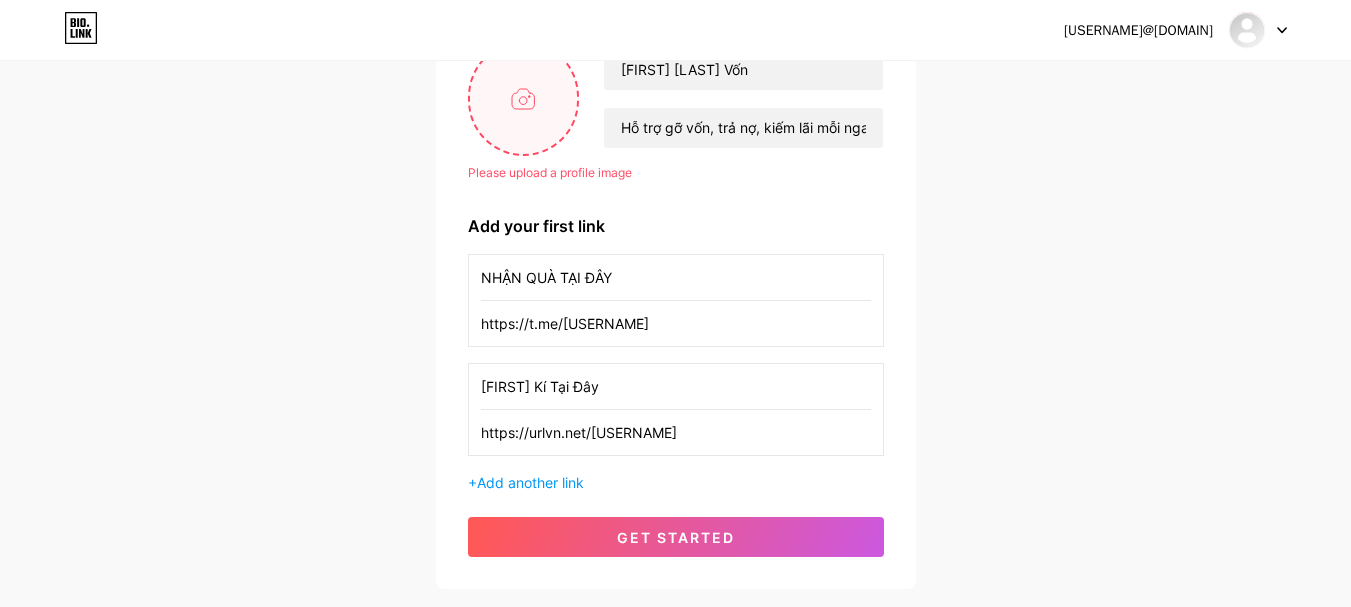 click at bounding box center (524, 98) 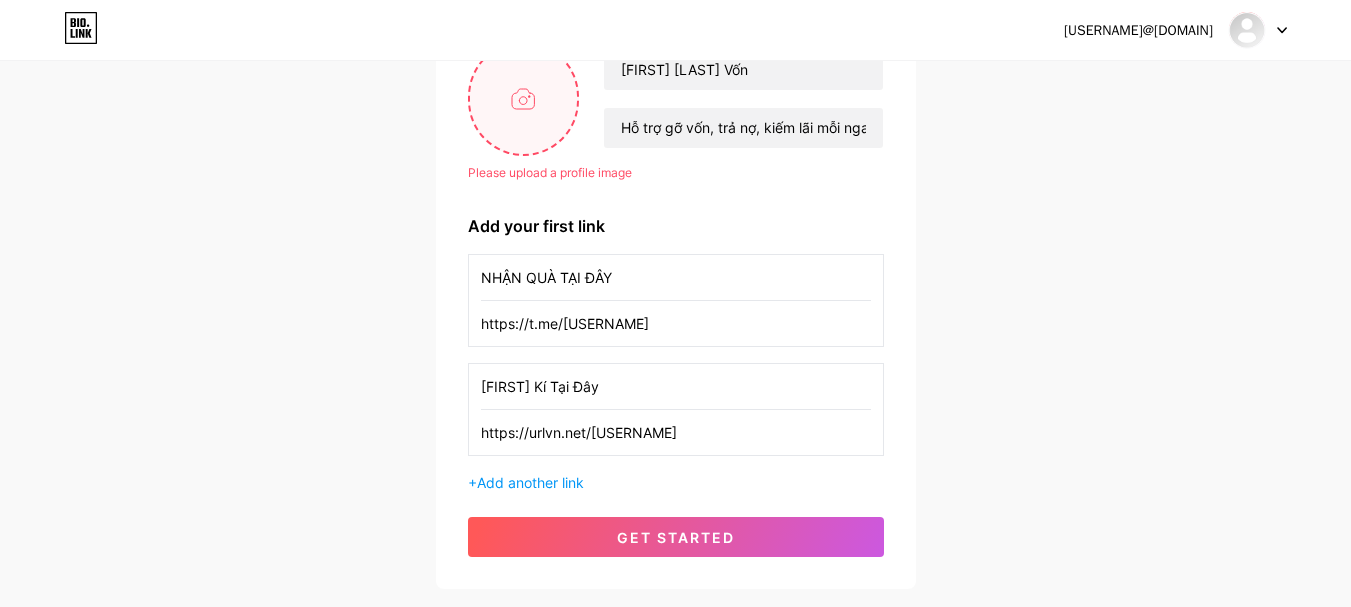 type on "C:\fakepath\thanhtruc.jpg" 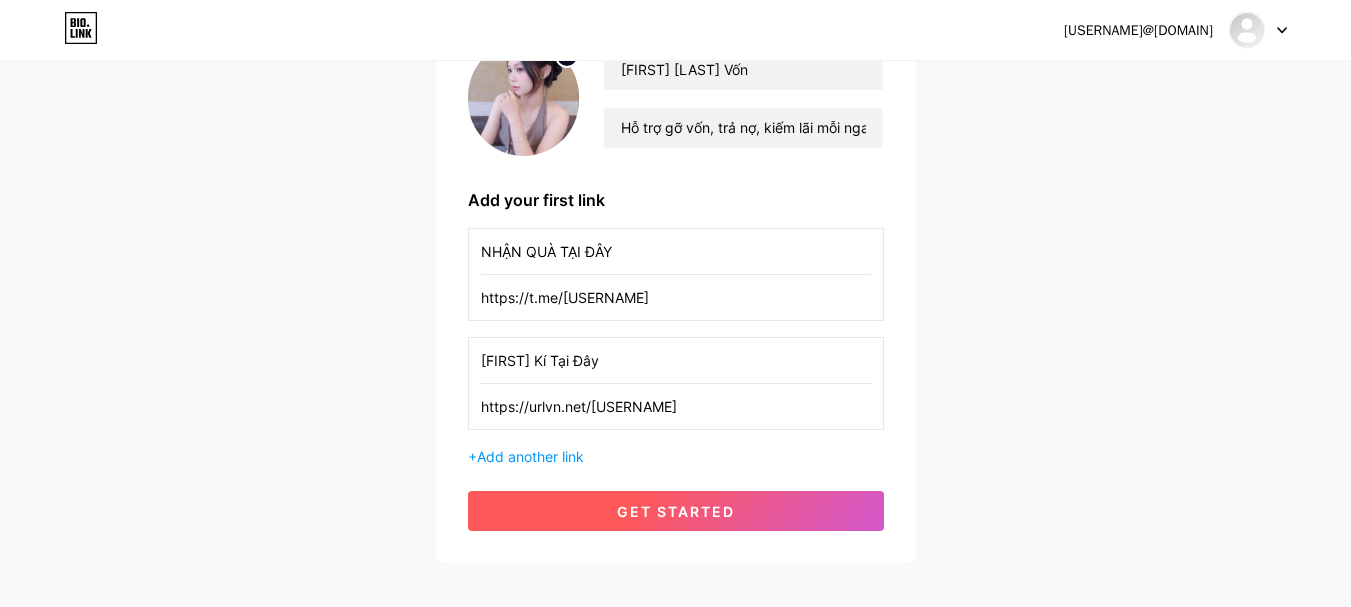 click on "get started" at bounding box center (676, 511) 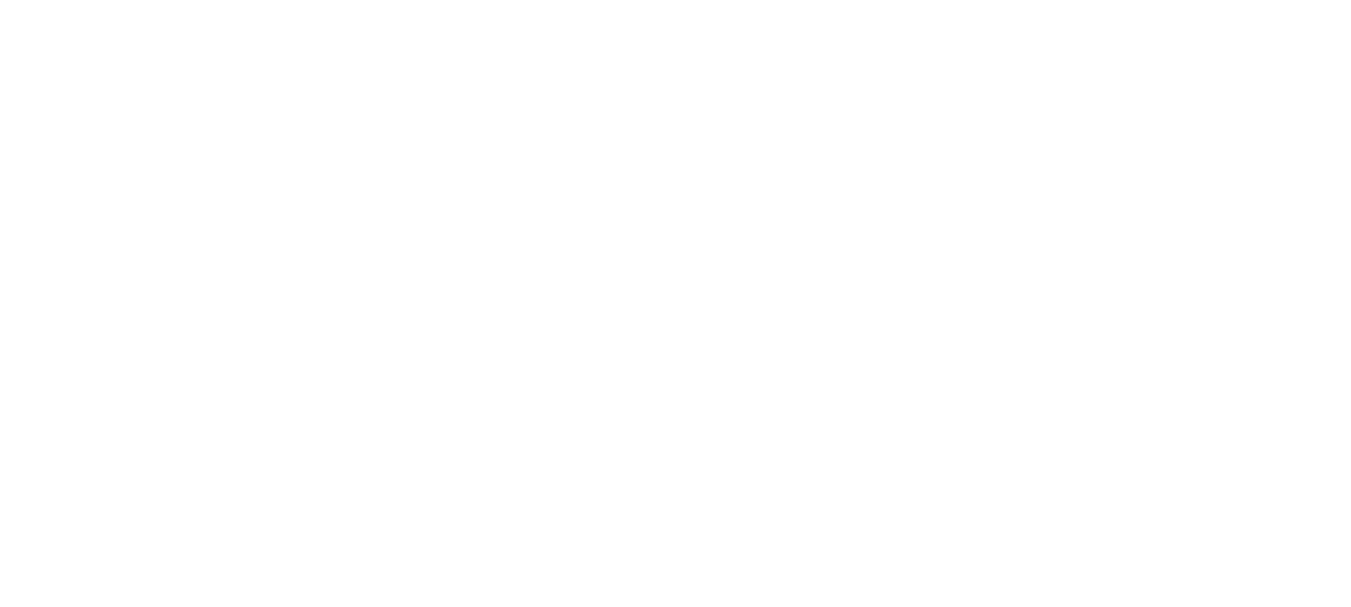 scroll, scrollTop: 0, scrollLeft: 0, axis: both 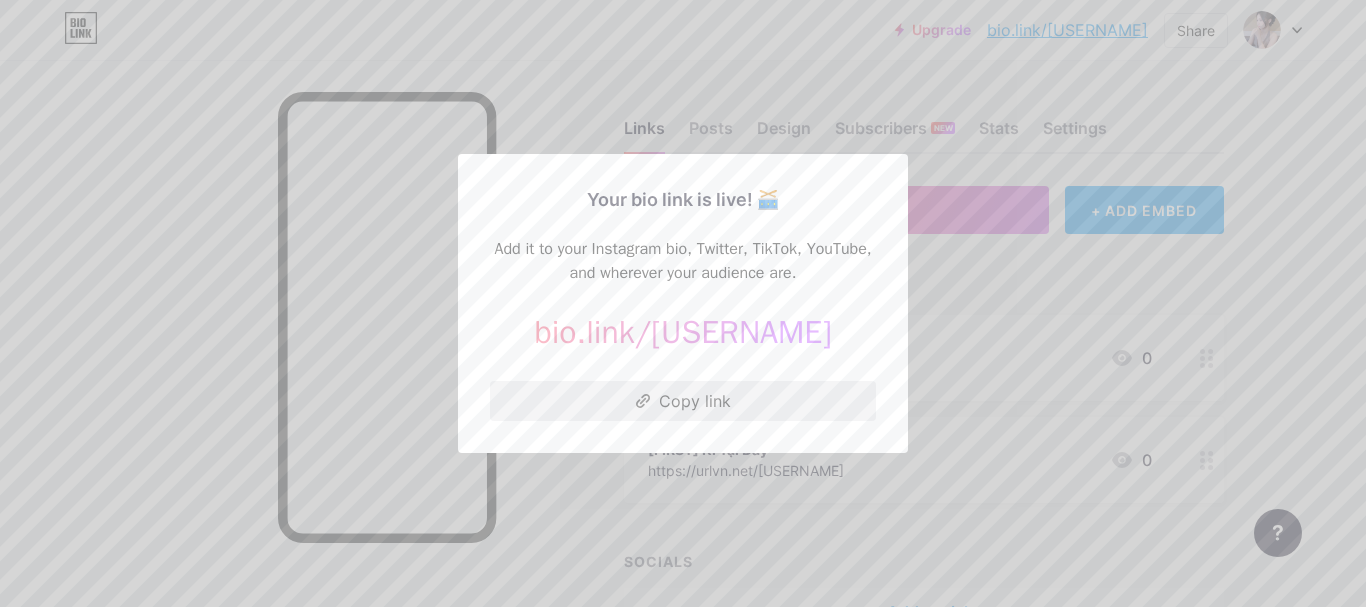 click on "Copy link" at bounding box center (683, 401) 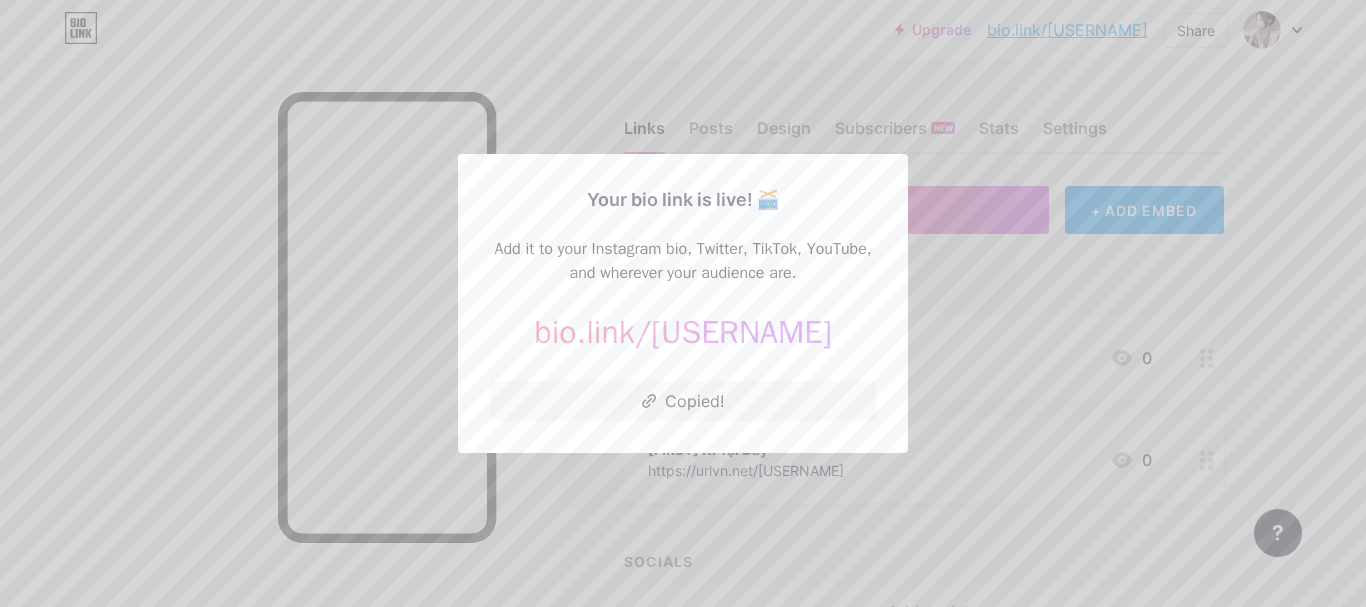 click at bounding box center [683, 303] 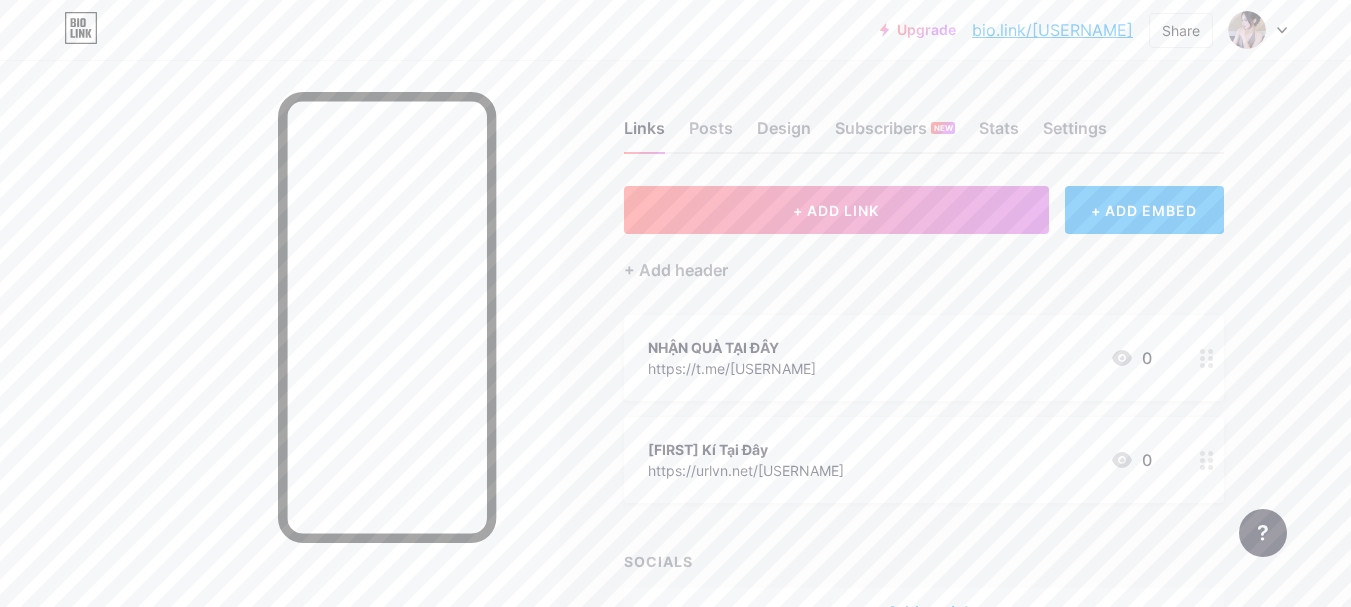scroll, scrollTop: 128, scrollLeft: 0, axis: vertical 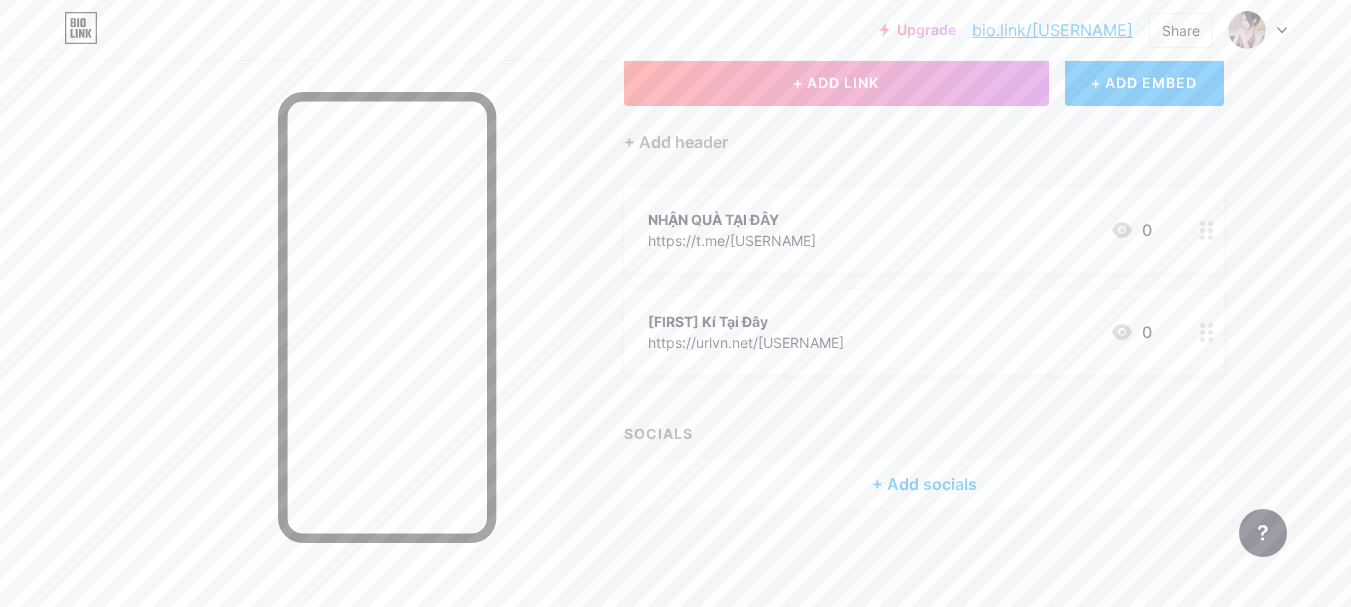 click at bounding box center (1207, 230) 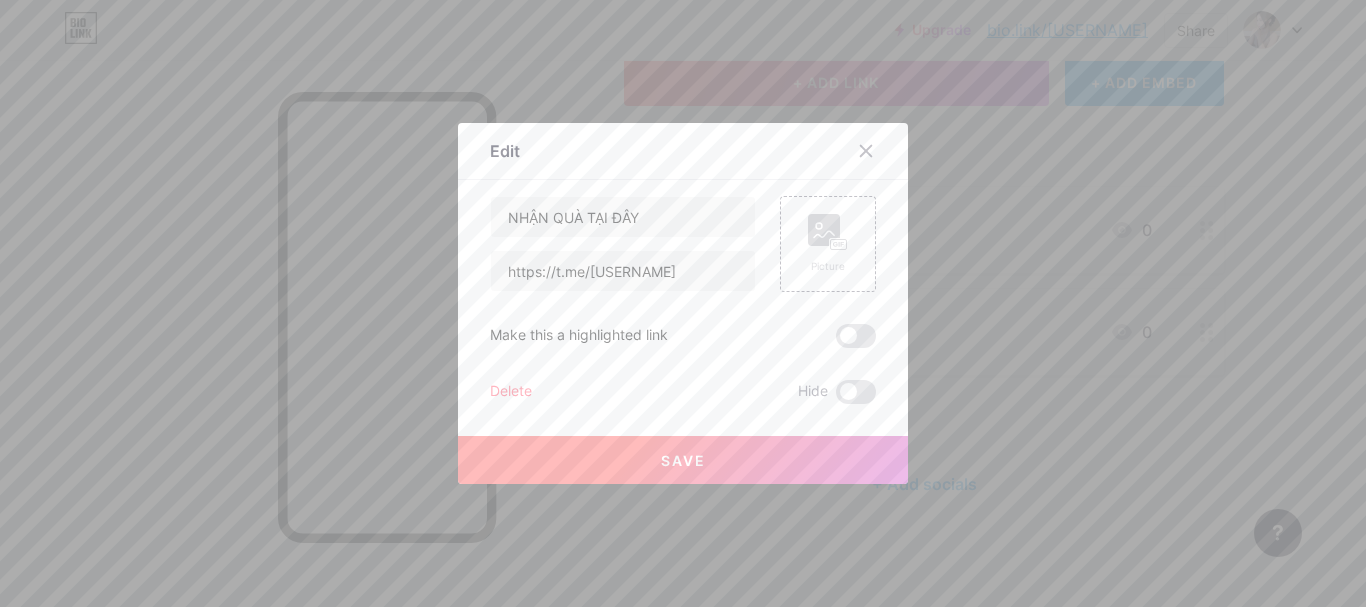 click on "NHẬN QUÀ TẠI ĐÂY     https://t.me/thanhtrucnangvon                     Picture
Make this a highlighted link
Delete
Hide         Save" at bounding box center [683, 300] 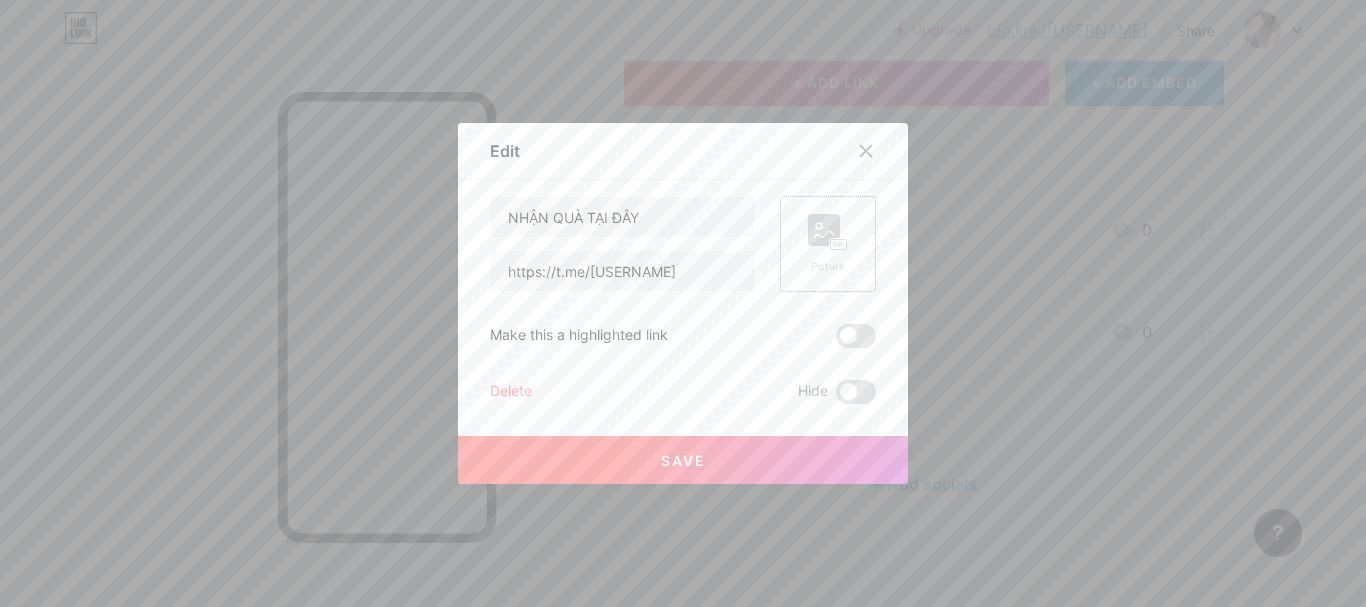 click on "Picture" at bounding box center (828, 266) 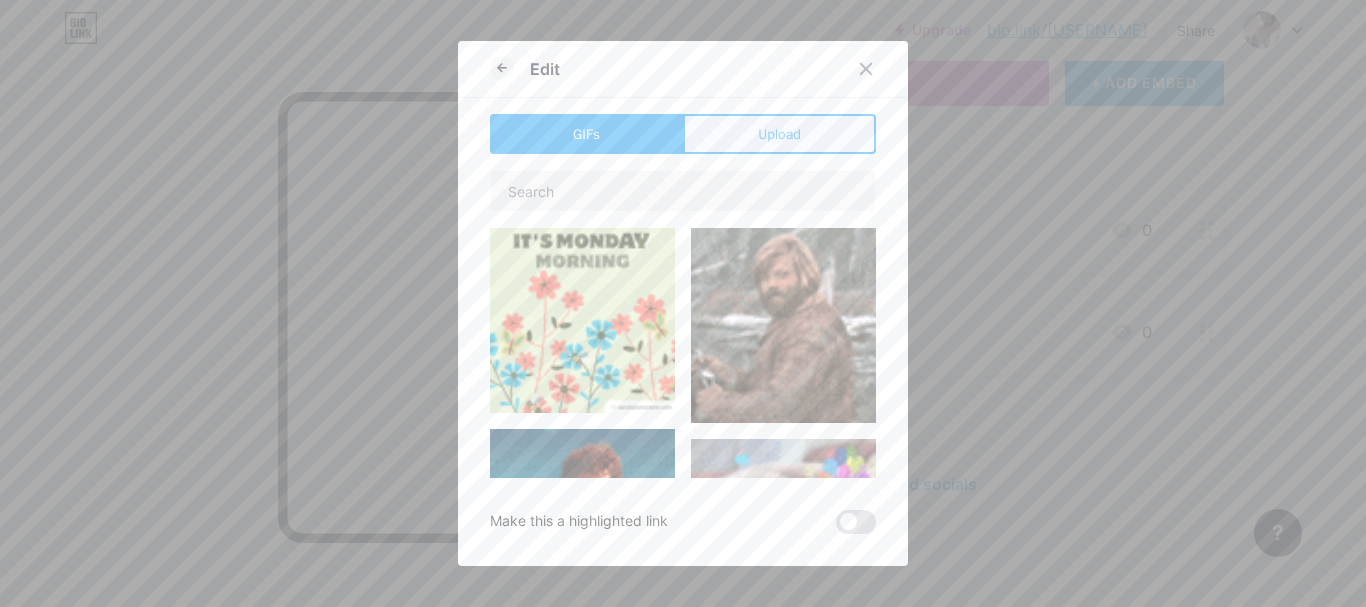click on "Upload" at bounding box center (779, 134) 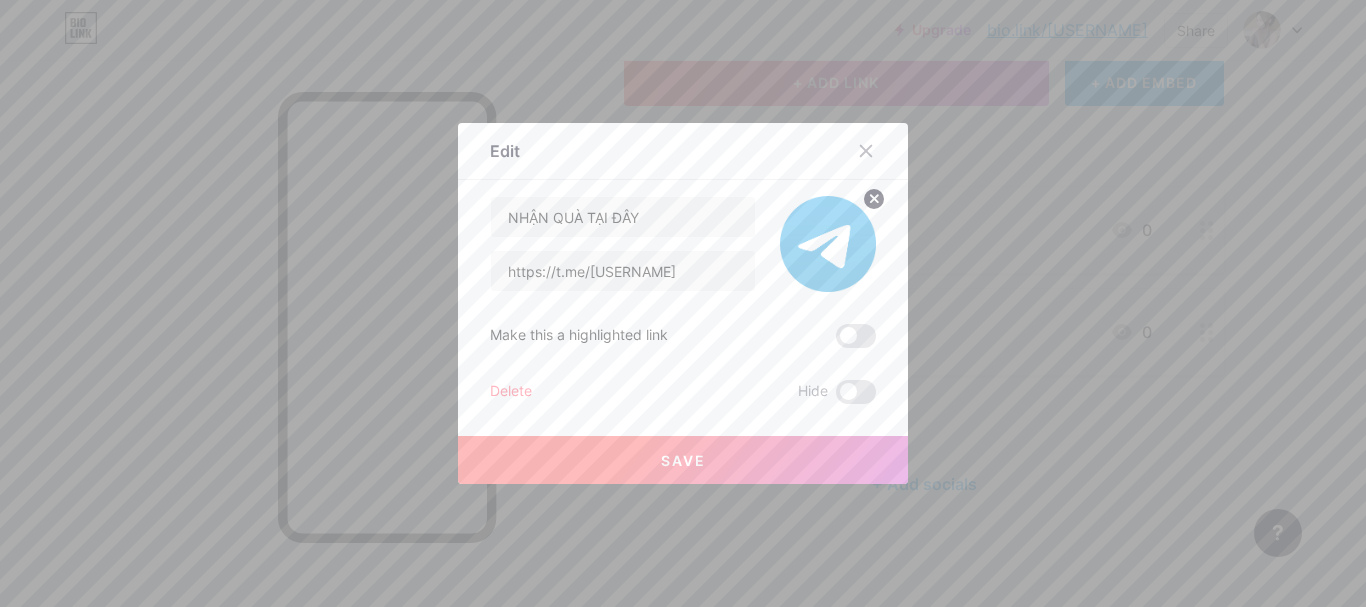 click on "Save" at bounding box center [683, 460] 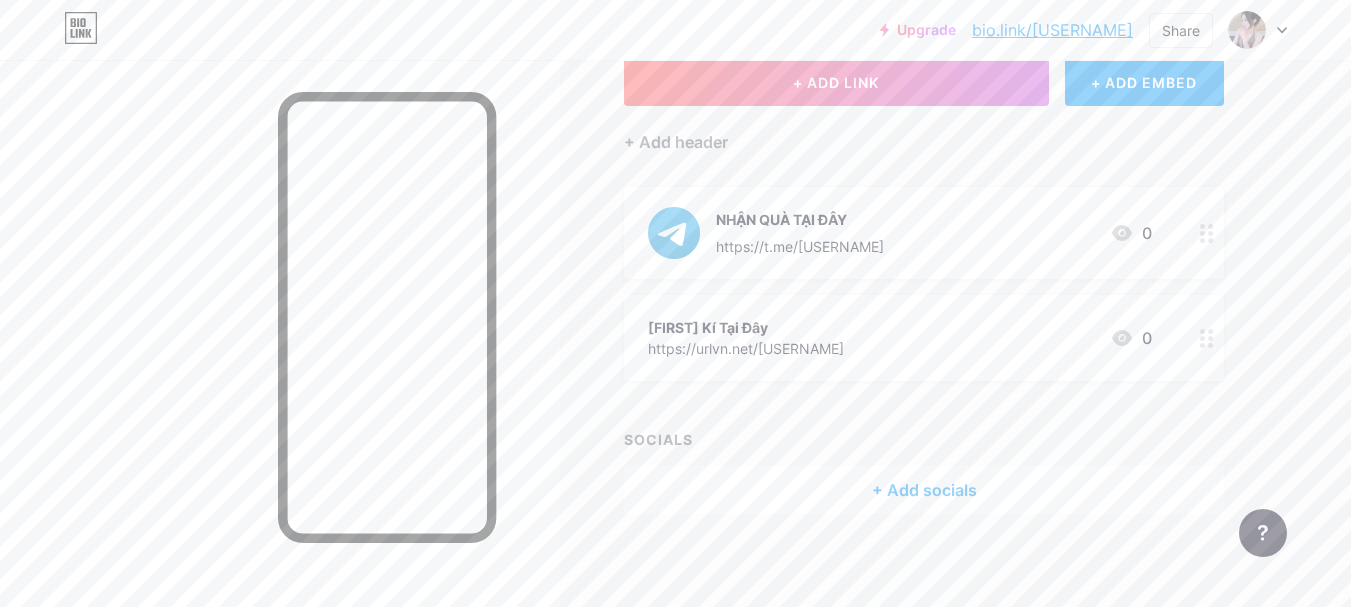 click at bounding box center [1207, 338] 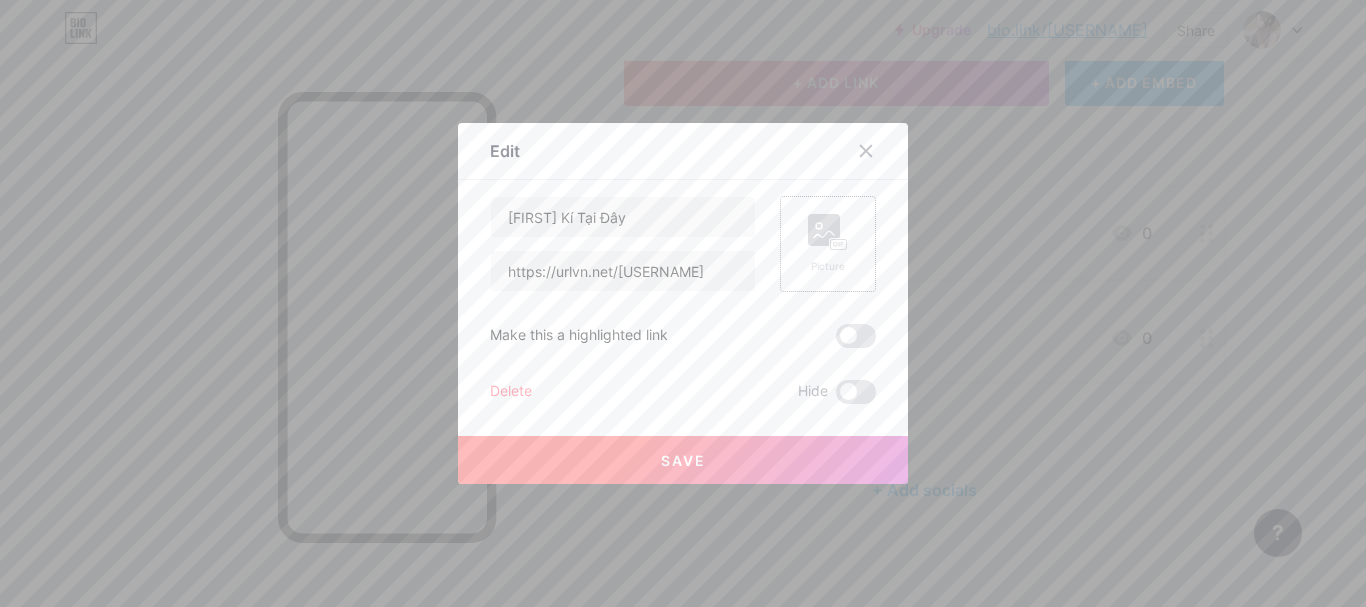 click 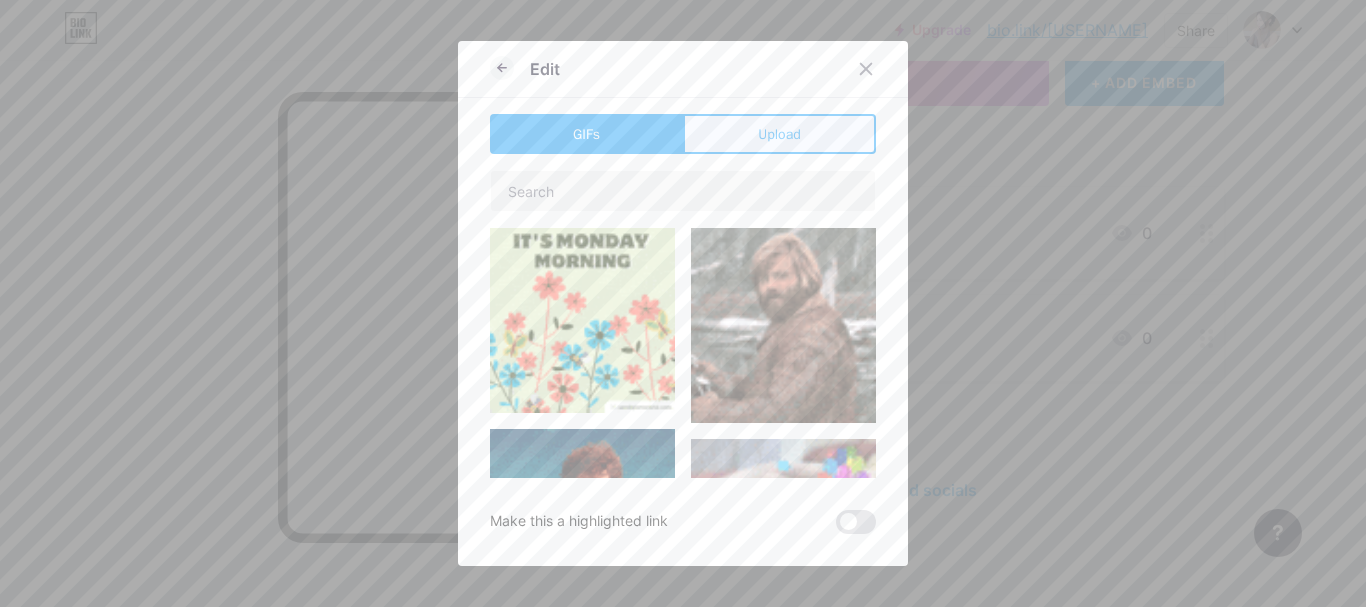 click on "Upload" at bounding box center [779, 134] 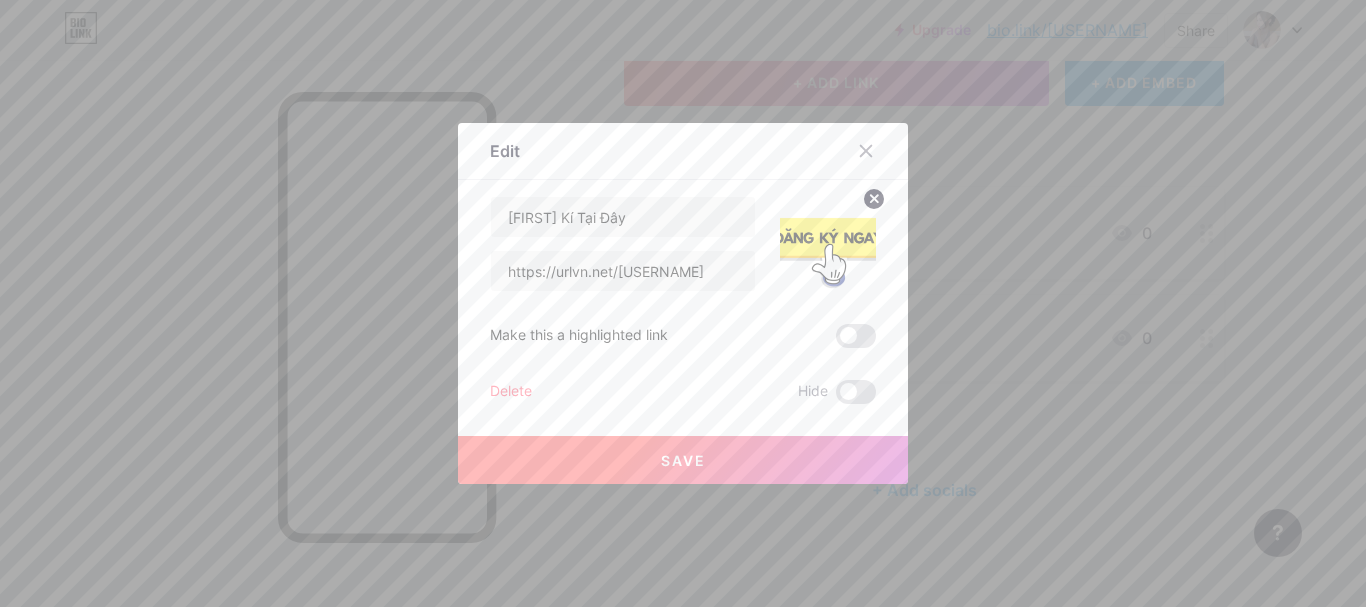click 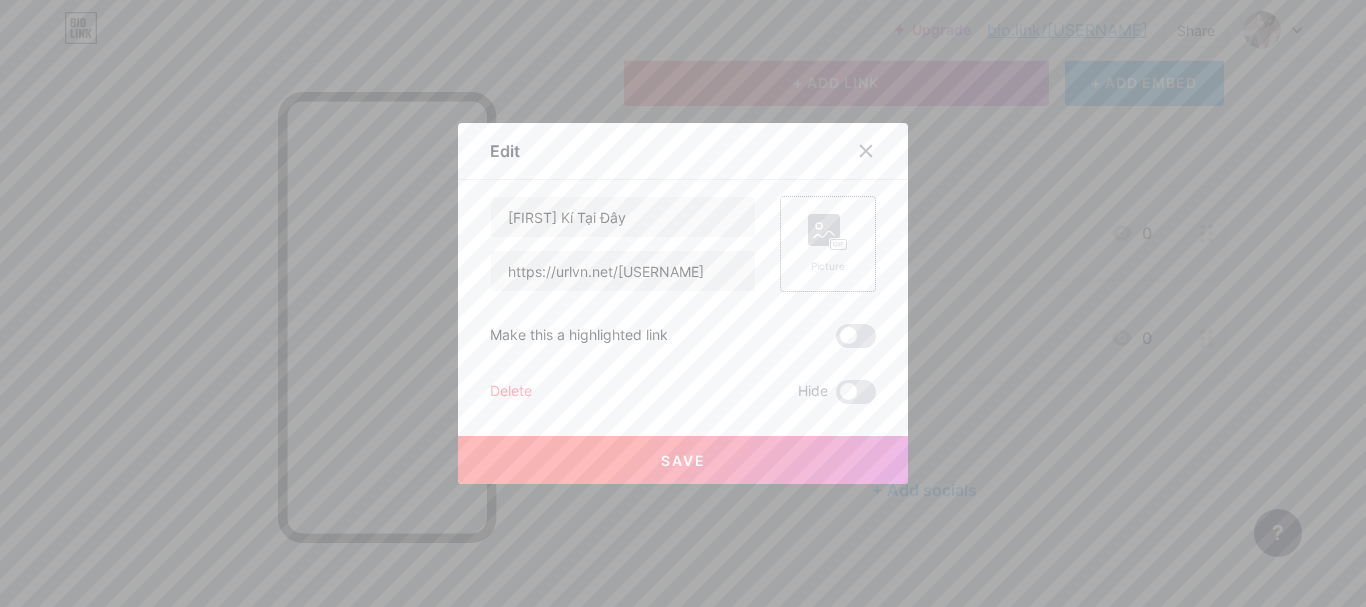 click 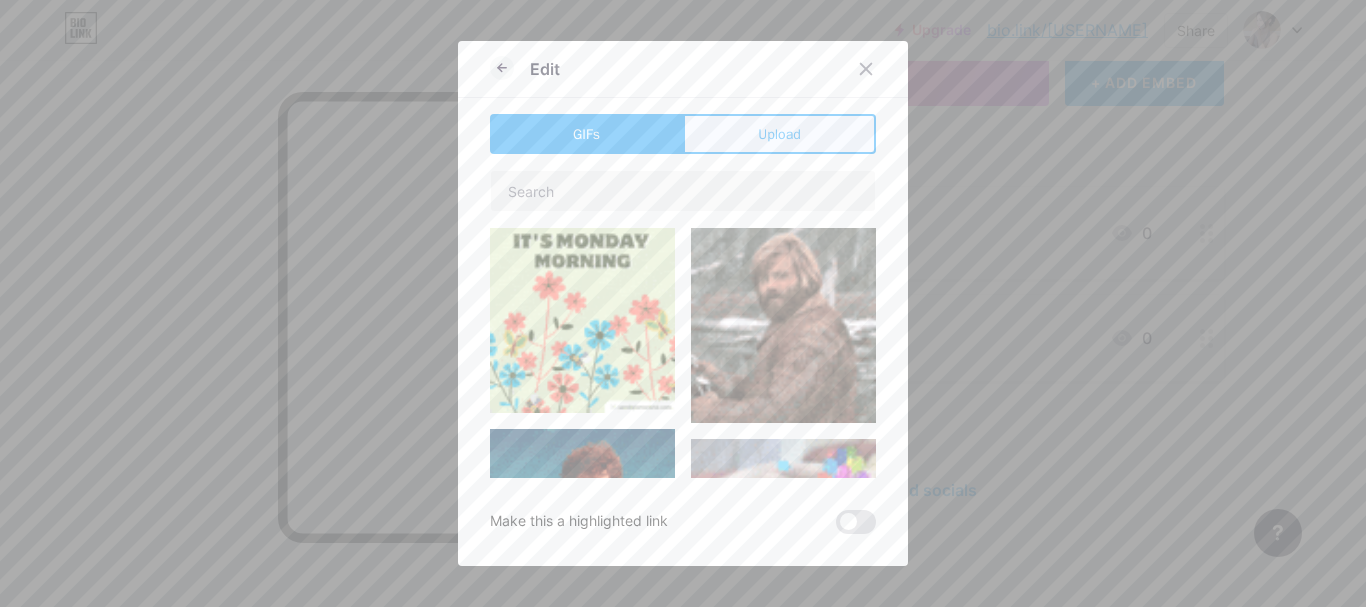click on "Upload" at bounding box center (779, 134) 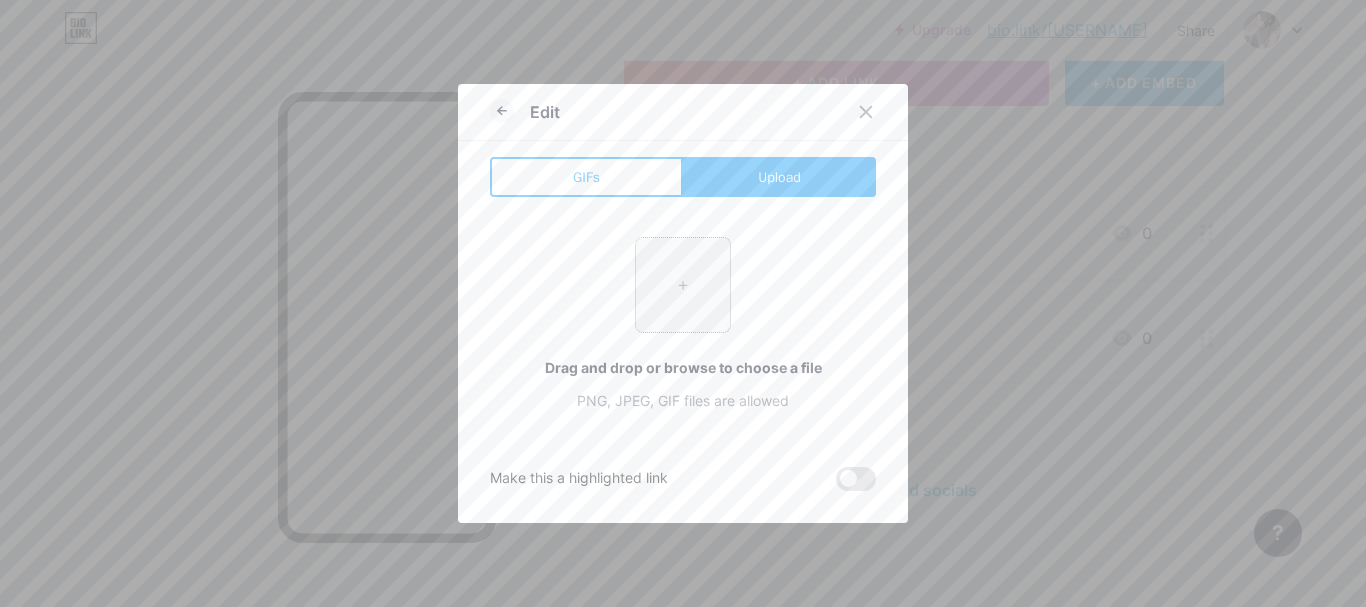 click at bounding box center [683, 285] 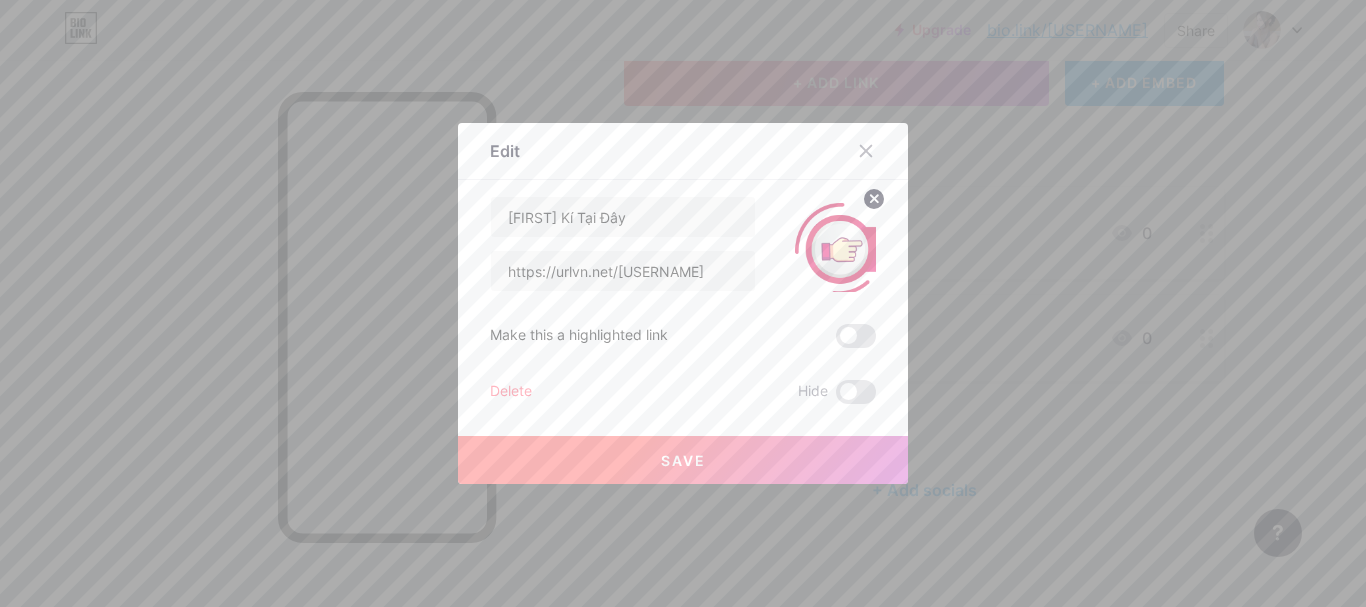 click on "Save" at bounding box center (683, 460) 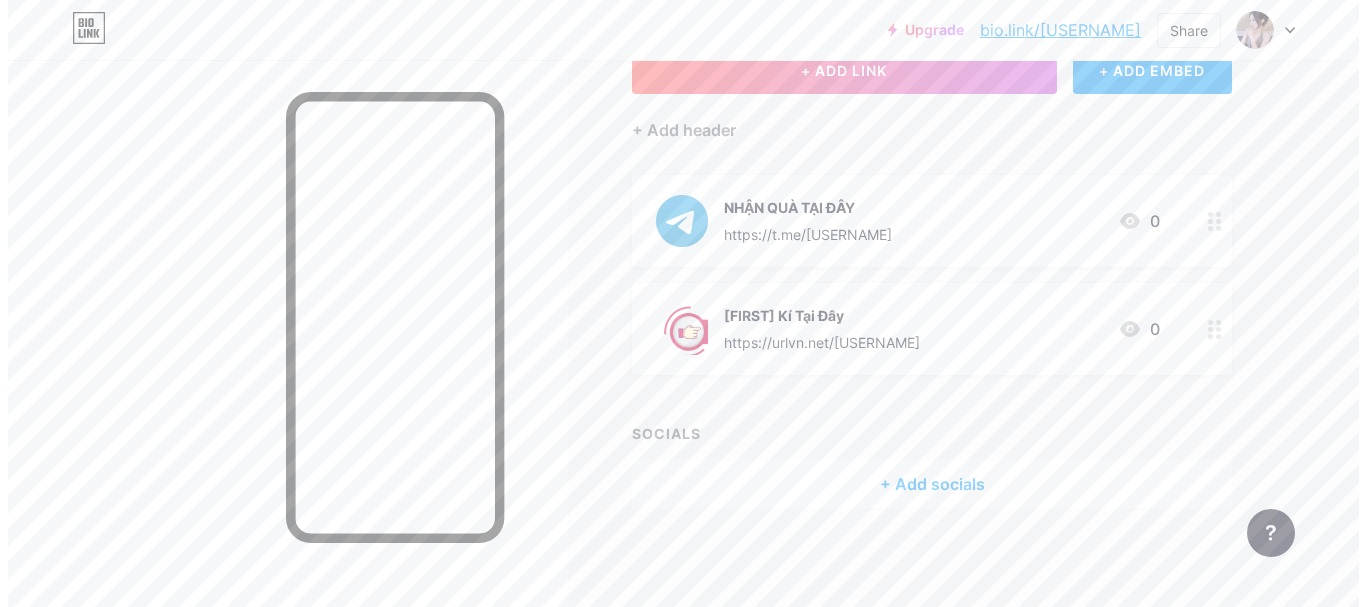 scroll, scrollTop: 0, scrollLeft: 0, axis: both 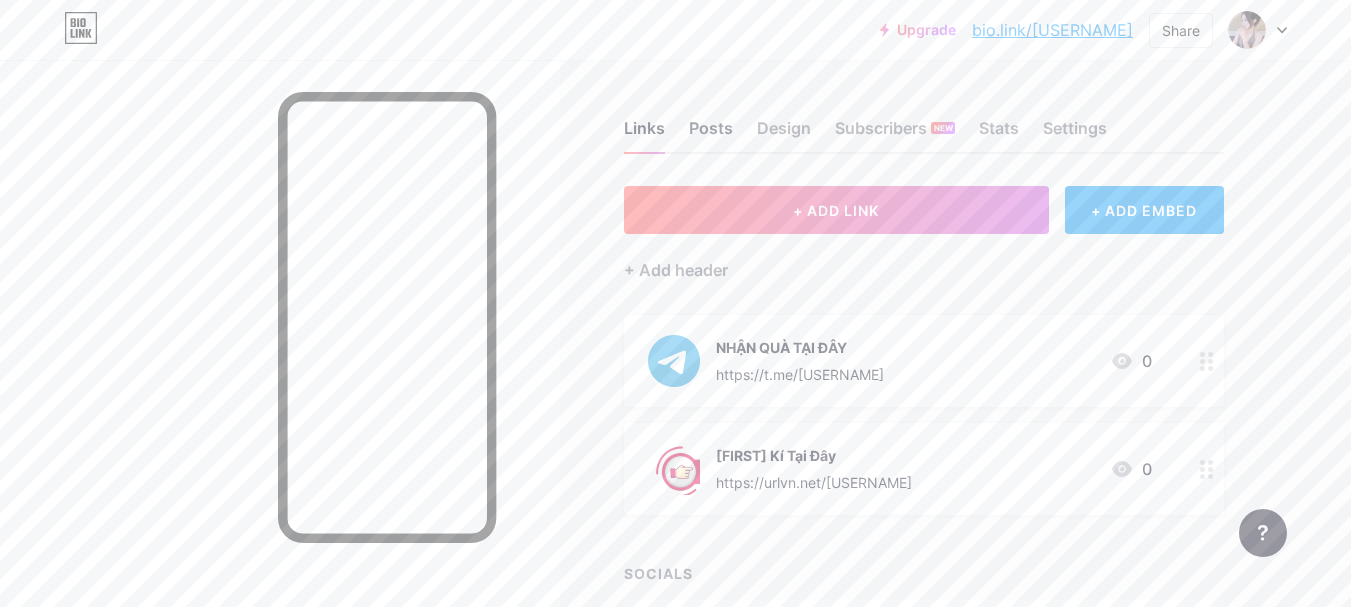 click on "Posts" at bounding box center (711, 134) 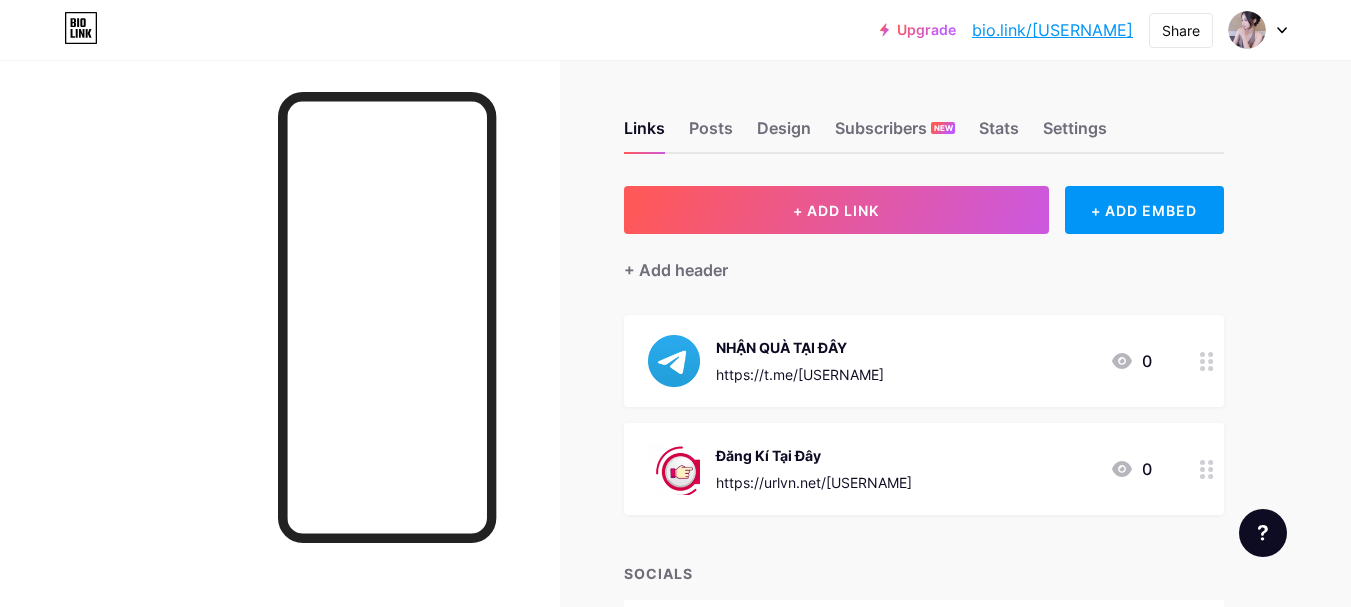 scroll, scrollTop: 200, scrollLeft: 0, axis: vertical 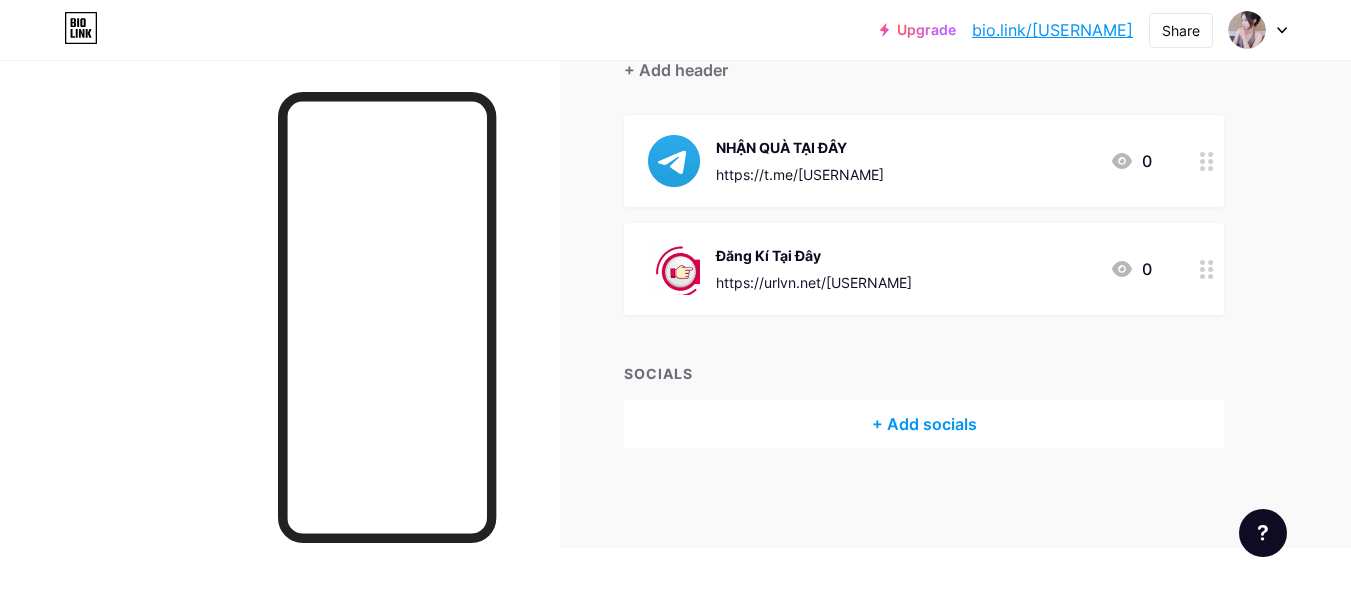 click on "Links
Posts
Design
Subscribers
NEW
Stats
Settings       + ADD LINK     + ADD EMBED
+ Add header
NHẬN QUÀ TẠI ĐÂY
https://t.me/[USERNAME]
0
Đăng Kí Tại Đây
https://urlvn.net/[USERNAME]
0
SOCIALS     + Add socials                       Feature requests             Help center         Contact support" at bounding box center (654, 204) 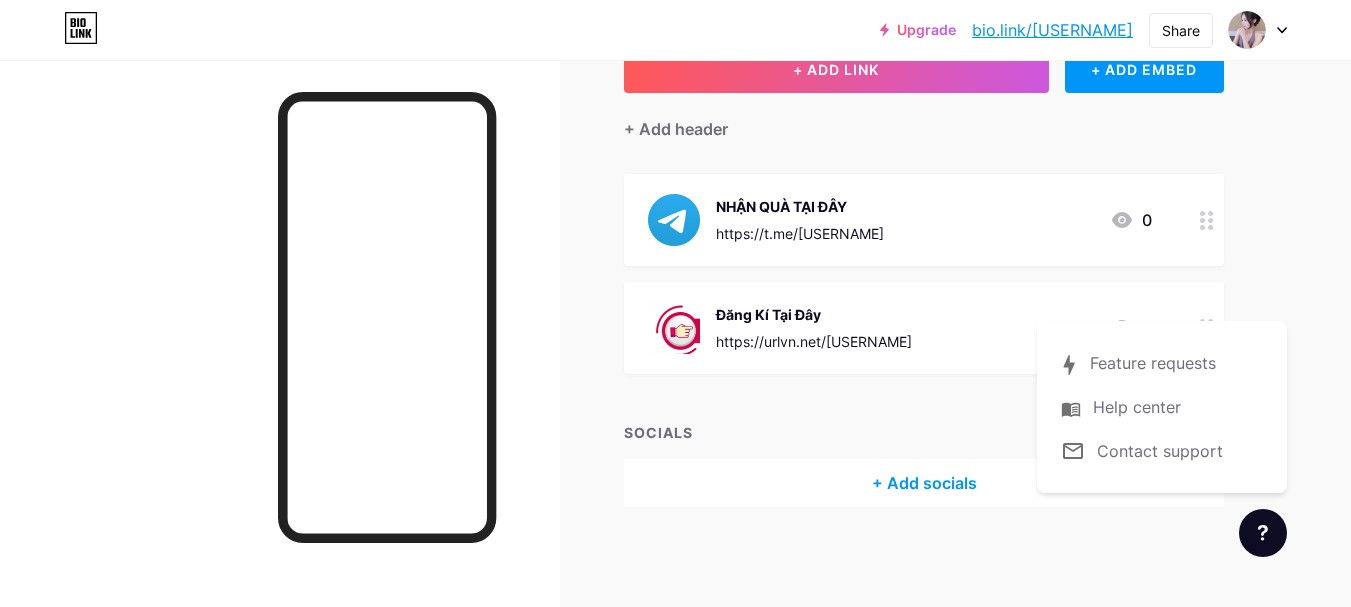 scroll, scrollTop: 140, scrollLeft: 0, axis: vertical 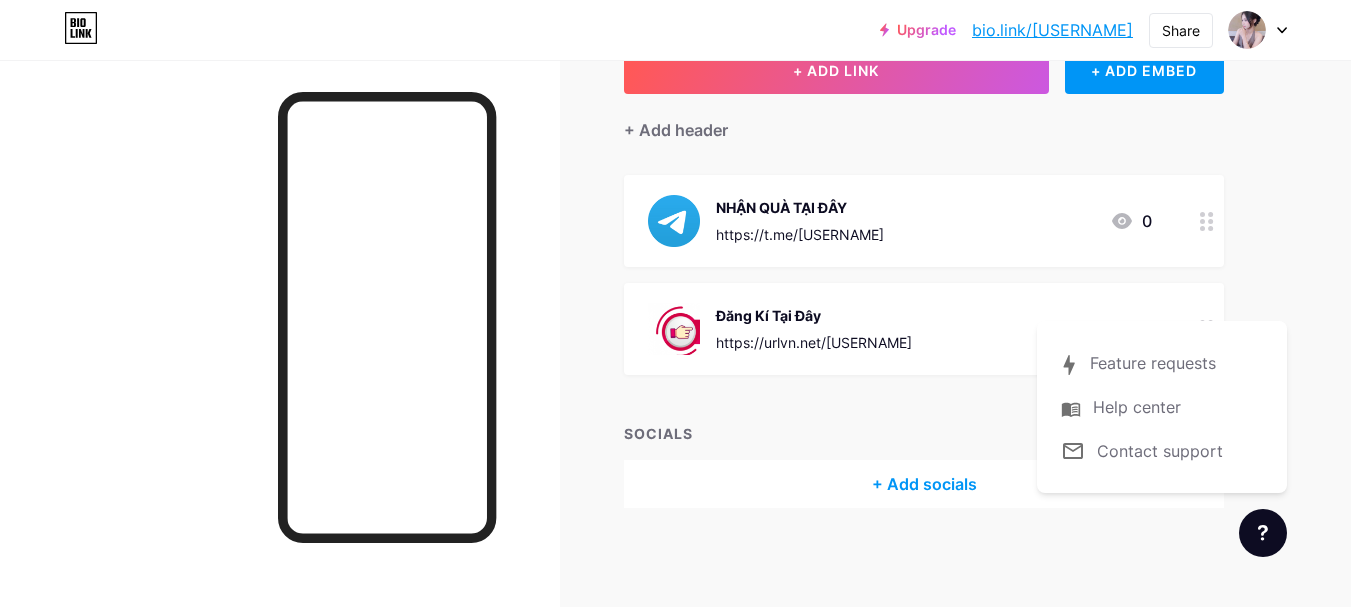 click on "Links
Posts
Design
Subscribers
NEW
Stats
Settings       + ADD LINK     + ADD EMBED
+ Add header
NHẬN QUÀ TẠI ĐÂY
https://t.me/[USERNAME]
0
Đăng Kí Tại Đây
https://urlvn.net/[USERNAME]
0
SOCIALS     + Add socials                       Feature requests             Help center         Contact support" at bounding box center (654, 264) 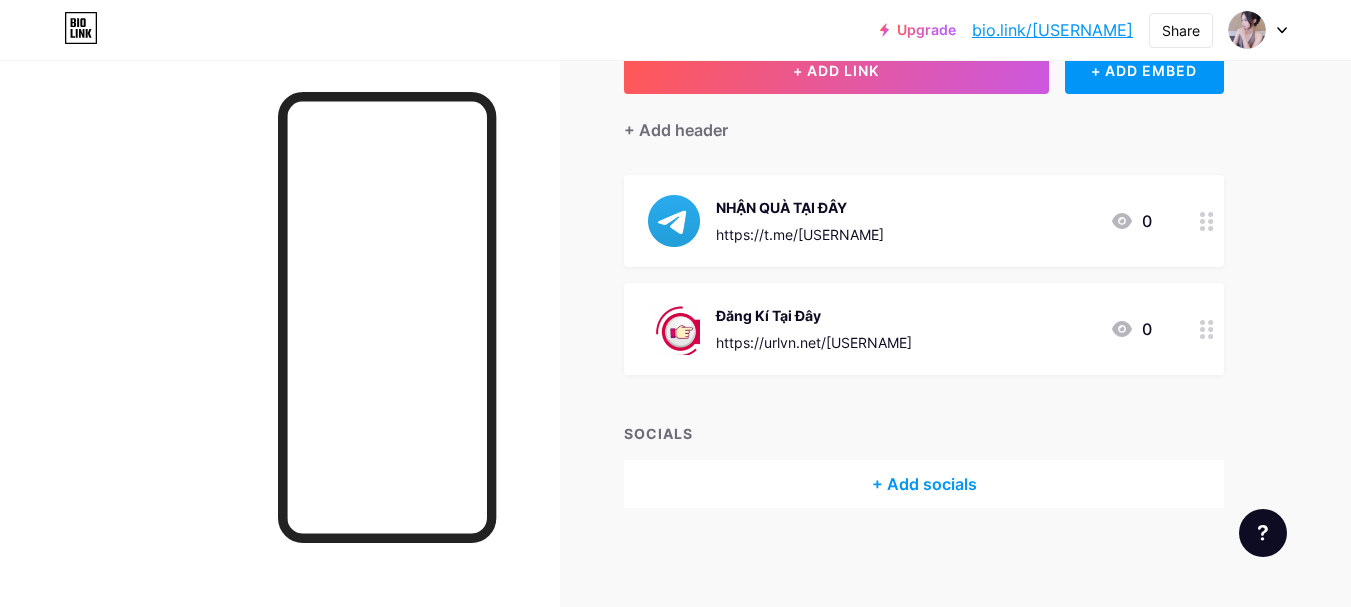scroll, scrollTop: 0, scrollLeft: 0, axis: both 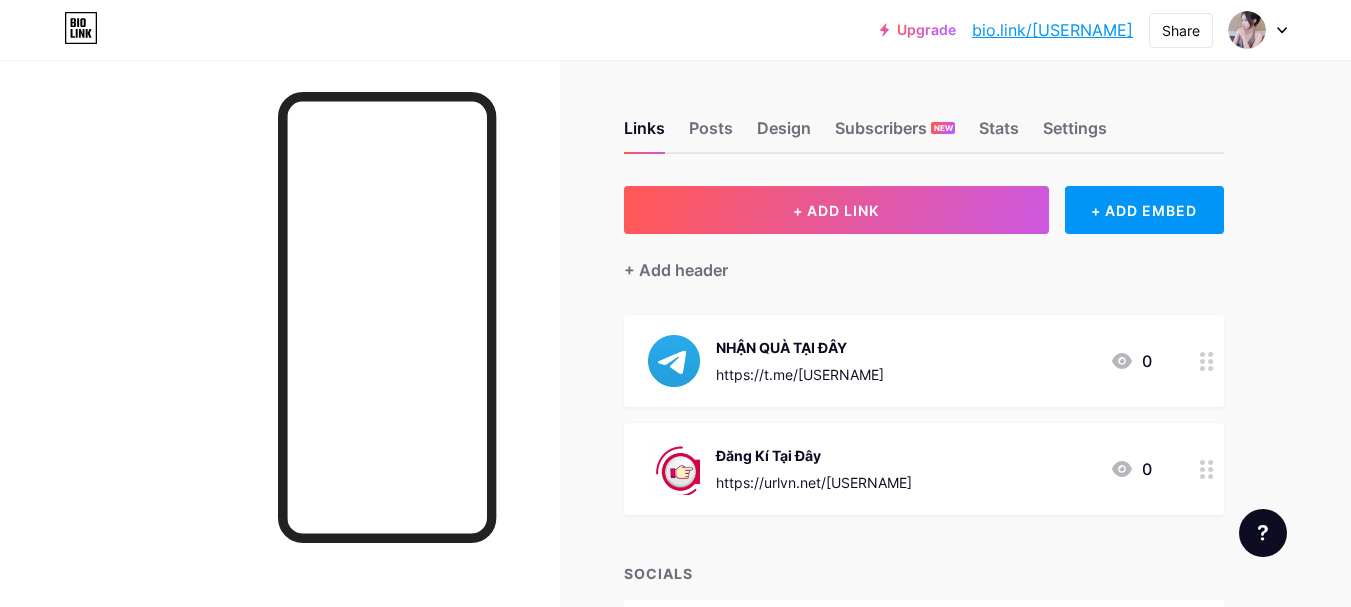 click on "bio.link/[USERNAME]" at bounding box center (1052, 30) 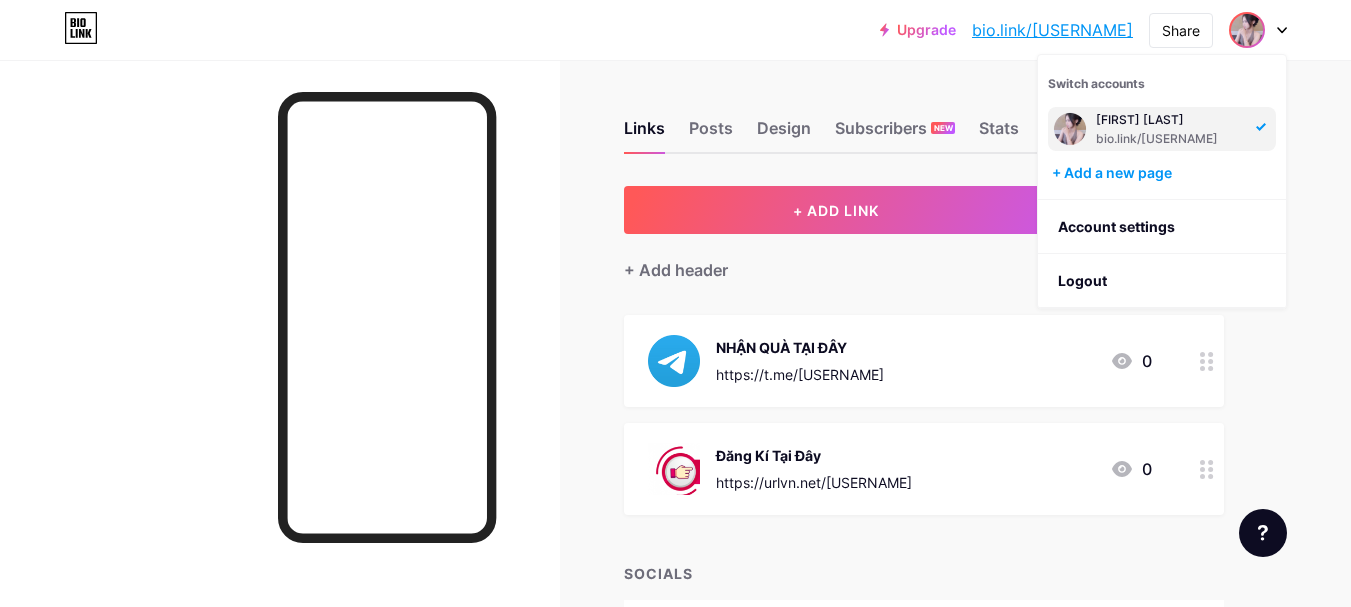click at bounding box center [1070, 129] 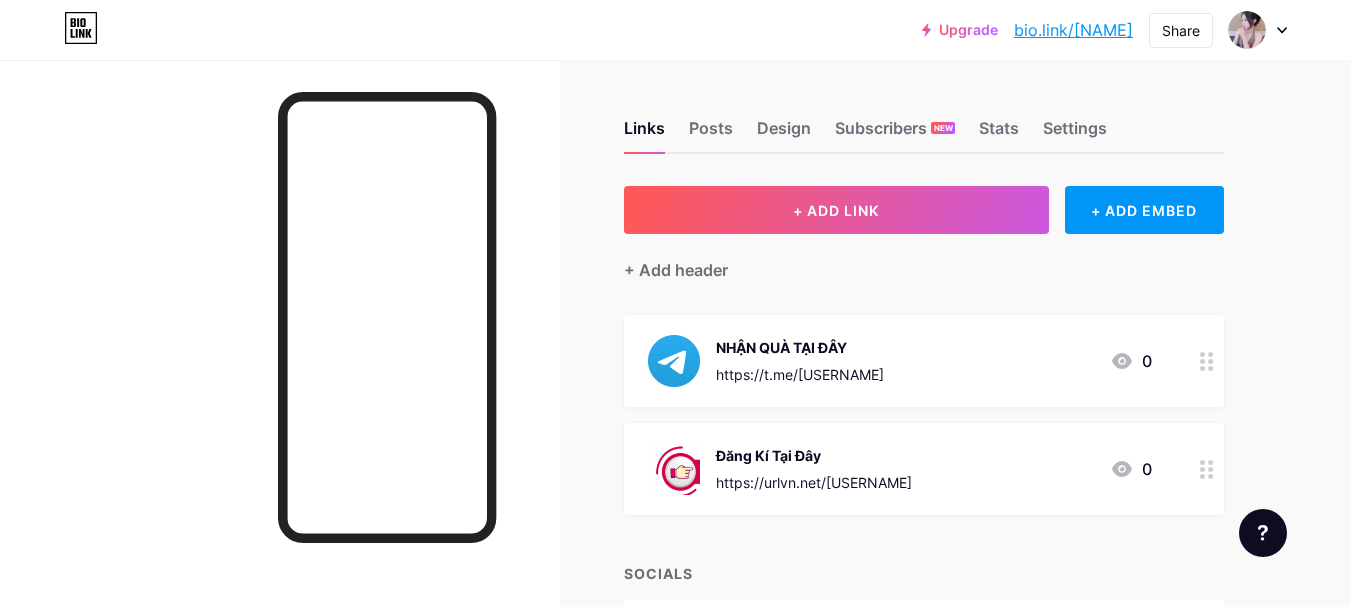 scroll, scrollTop: 0, scrollLeft: 0, axis: both 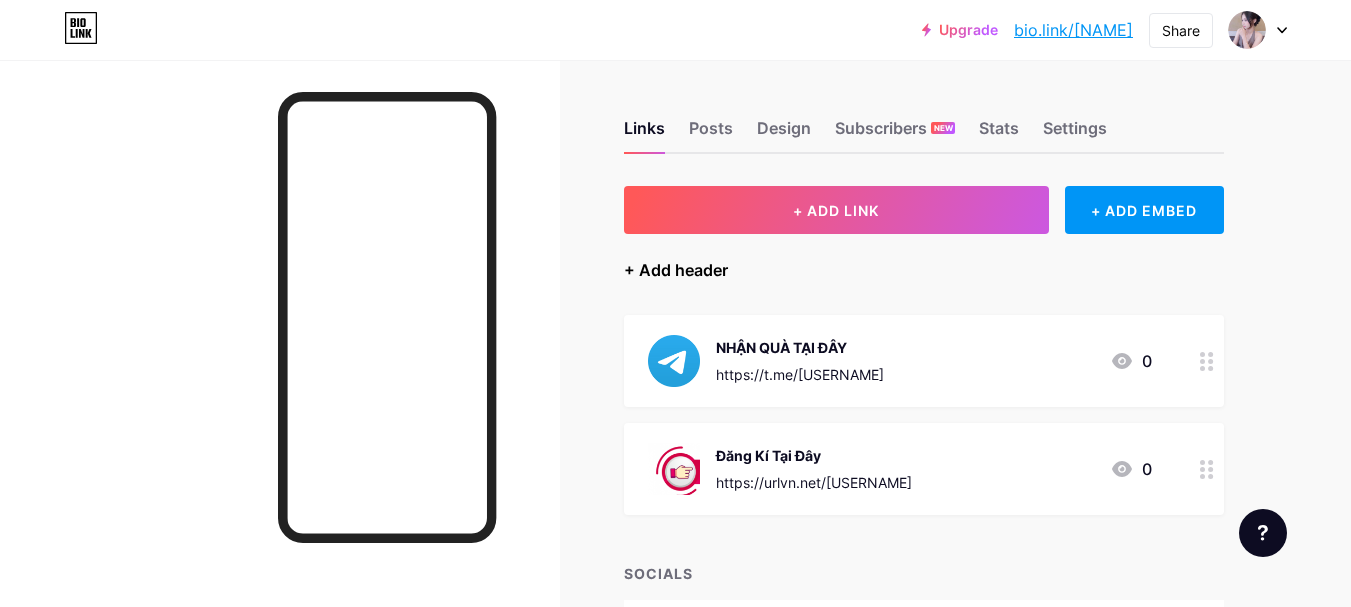 click on "+ Add header" at bounding box center [676, 270] 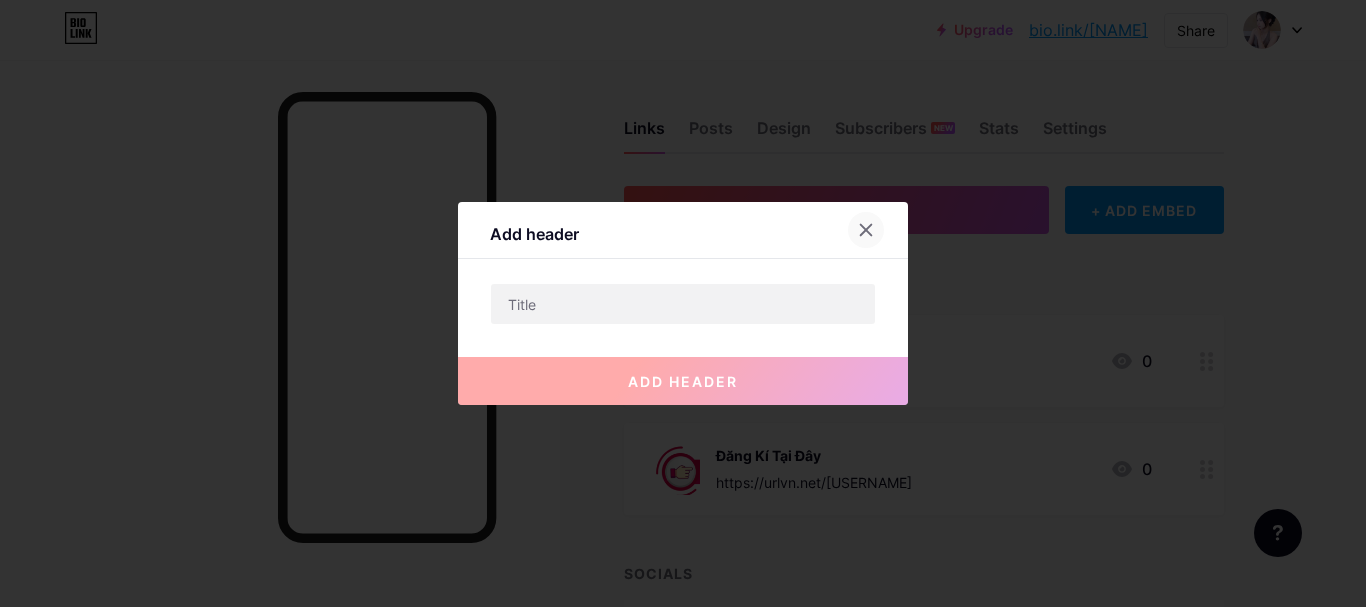 click 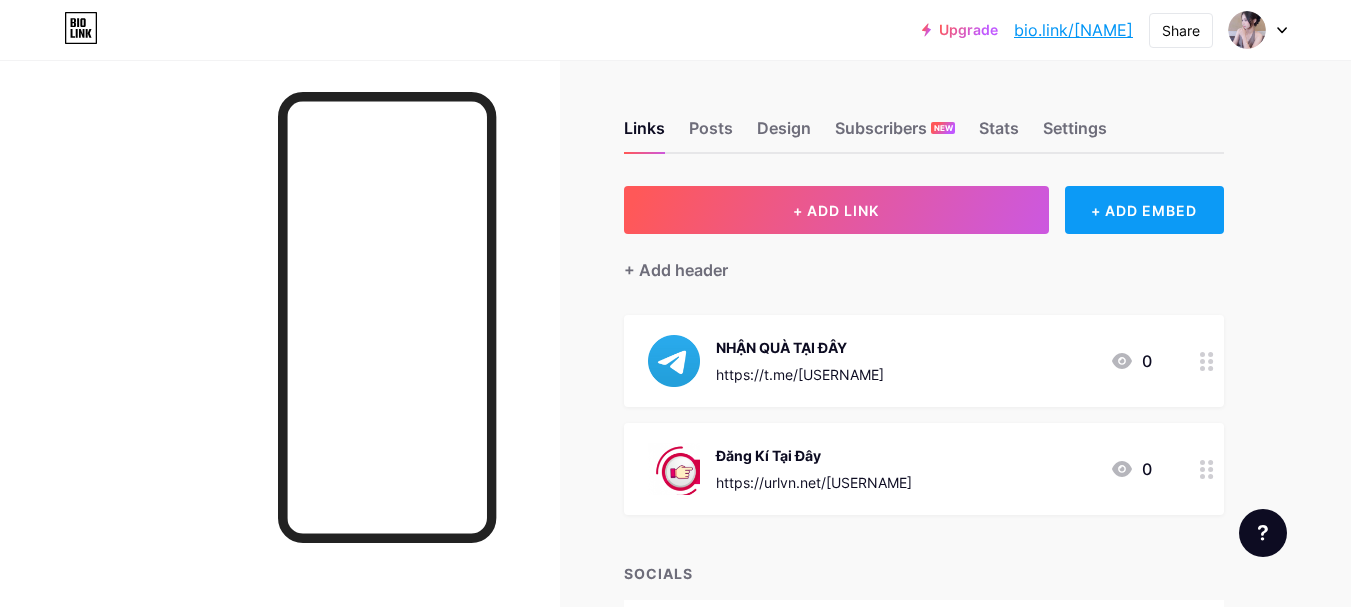 click on "+ ADD EMBED" at bounding box center (1144, 210) 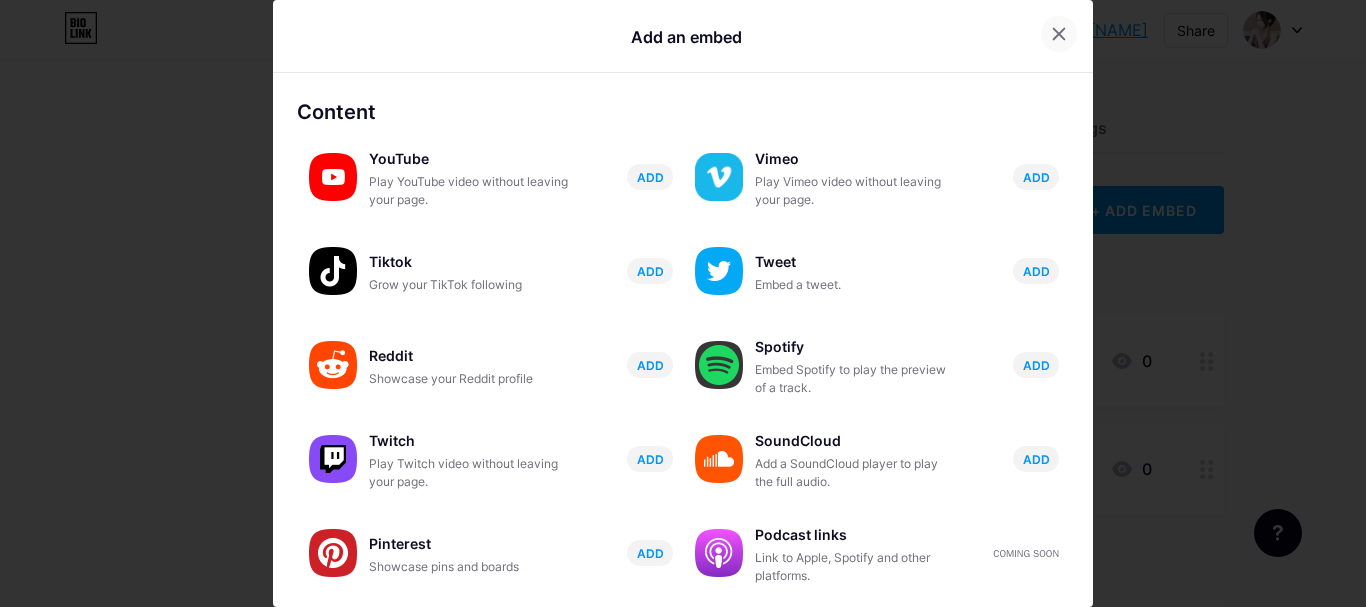 click 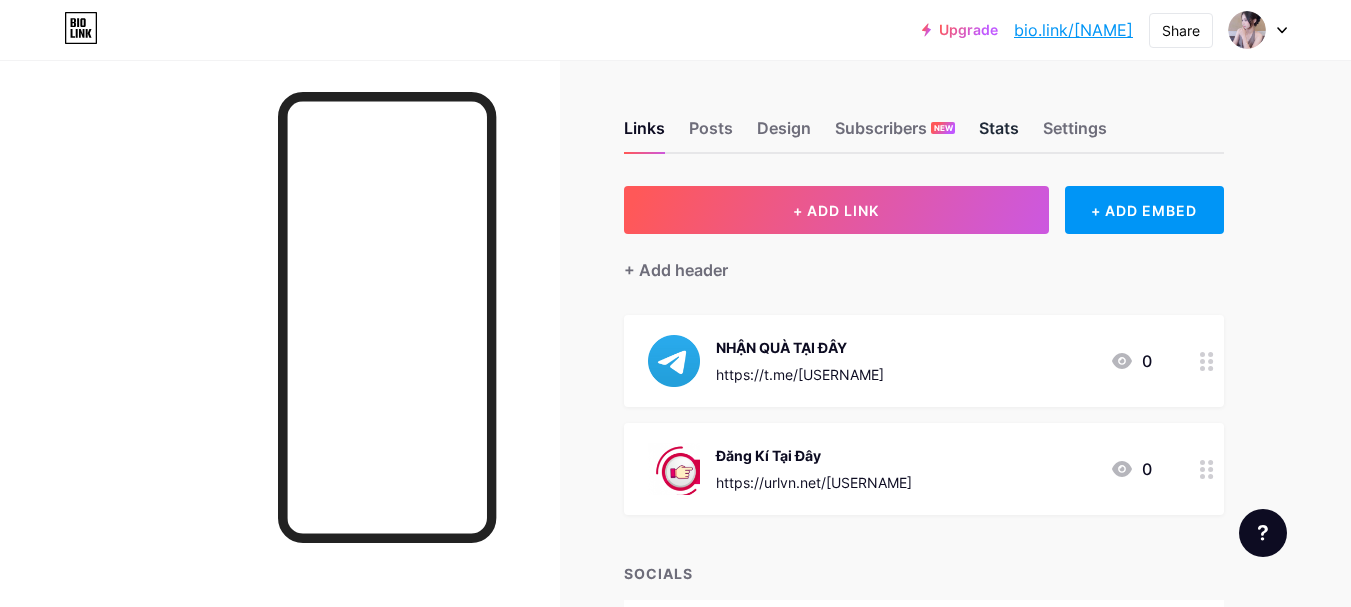 click on "Stats" at bounding box center [999, 134] 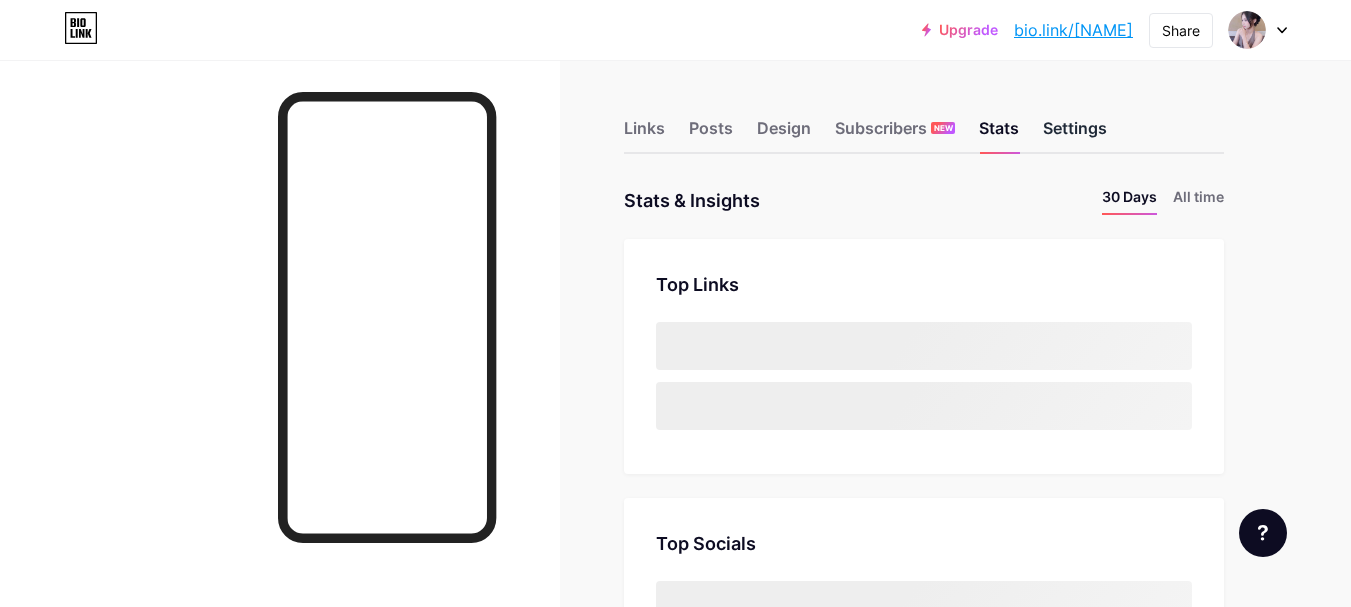 click on "Settings" at bounding box center [1075, 134] 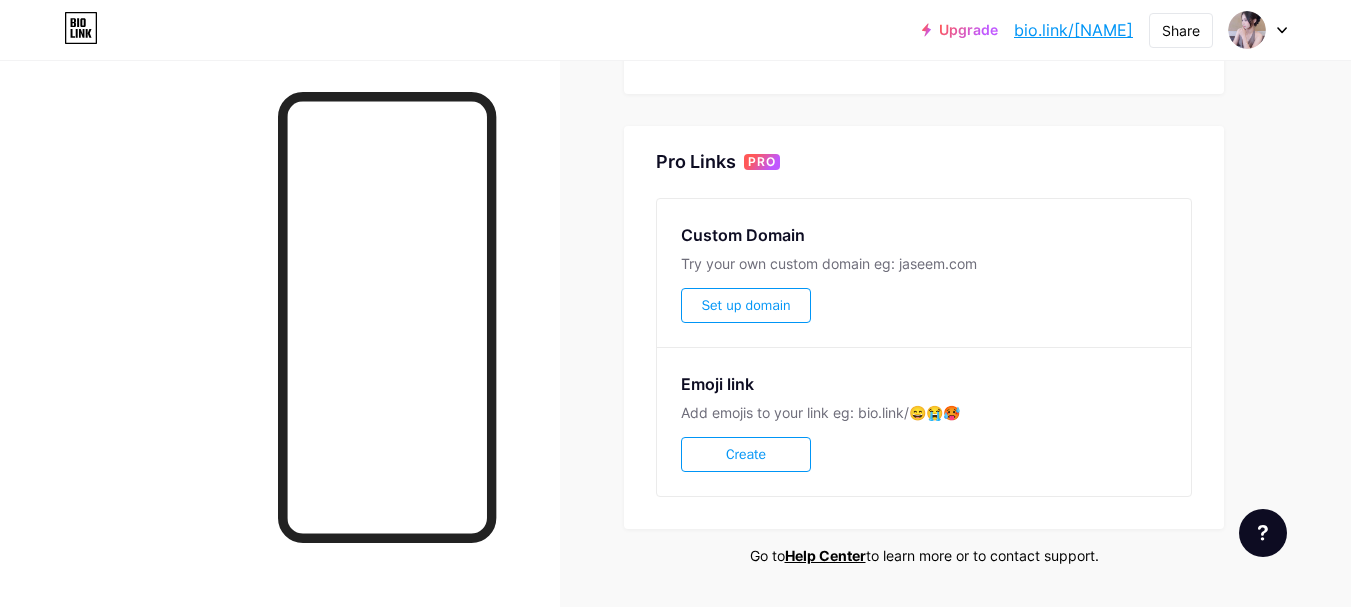 scroll, scrollTop: 957, scrollLeft: 0, axis: vertical 